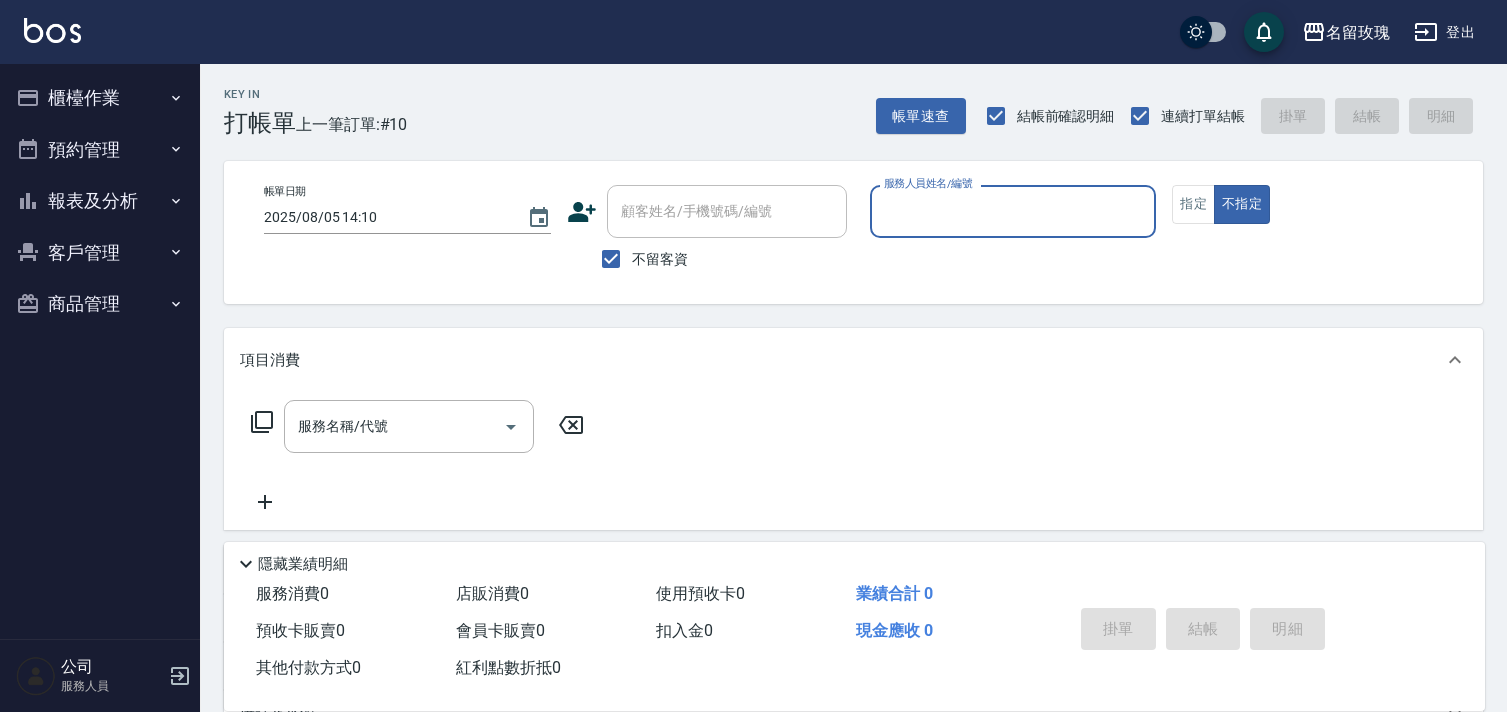 scroll, scrollTop: 0, scrollLeft: 0, axis: both 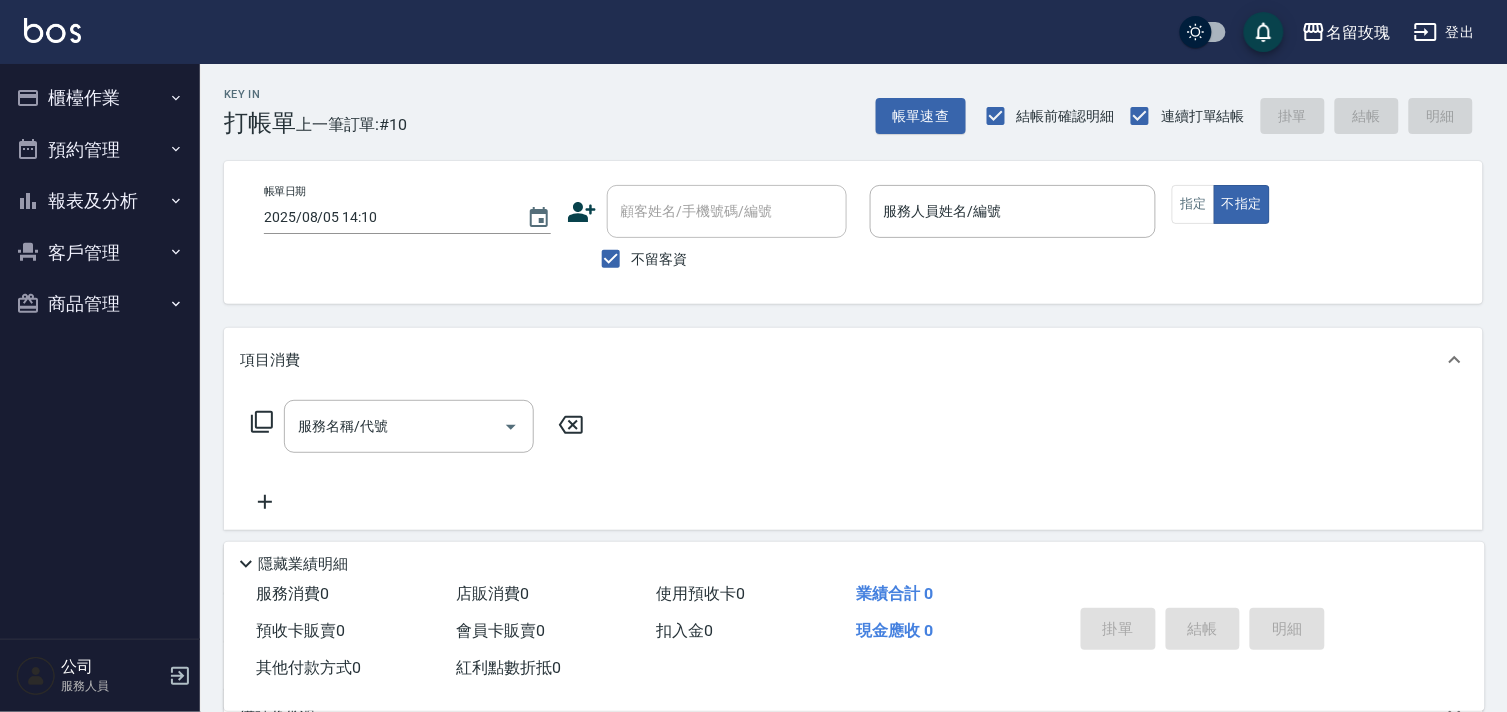 click on "名留玫瑰 登出" at bounding box center (753, 32) 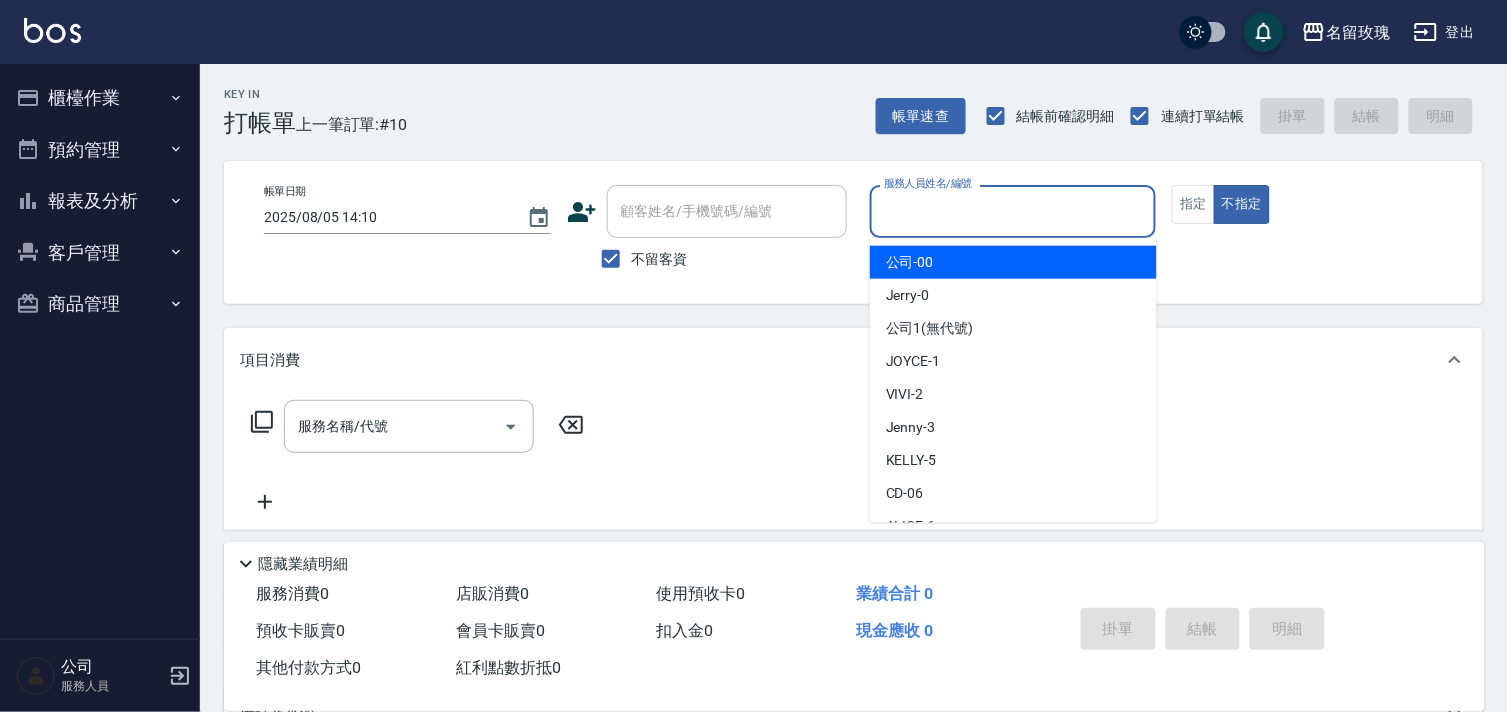 click on "服務人員姓名/編號" at bounding box center (1013, 211) 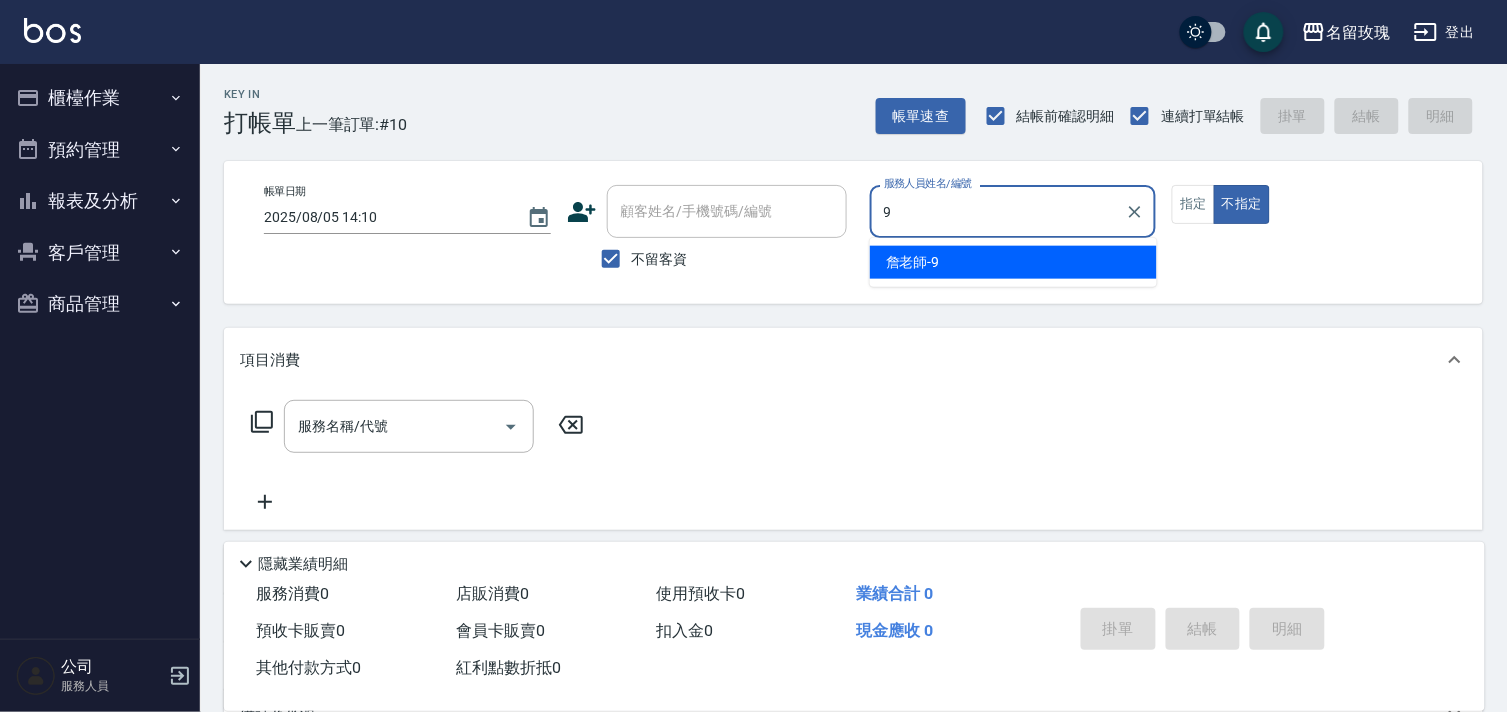 type on "詹老師-9" 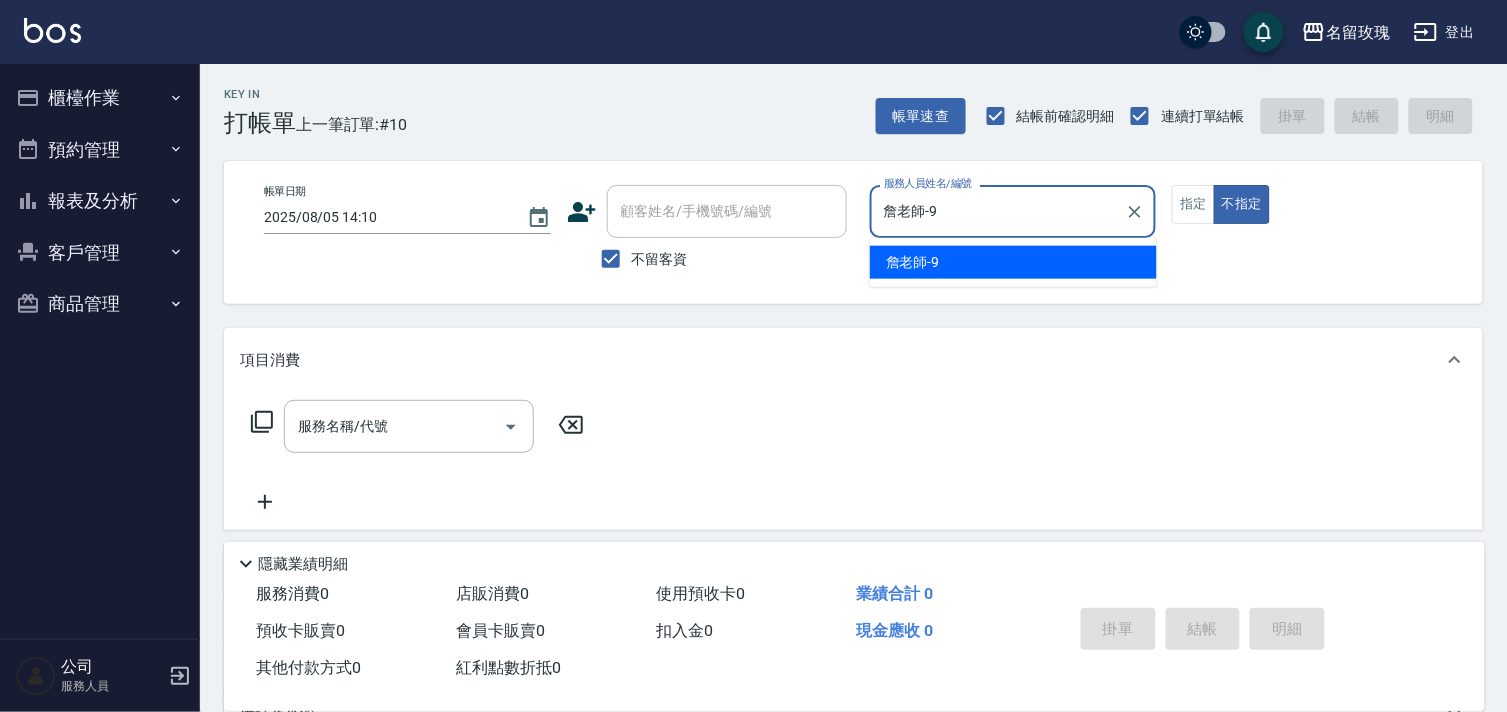 type on "false" 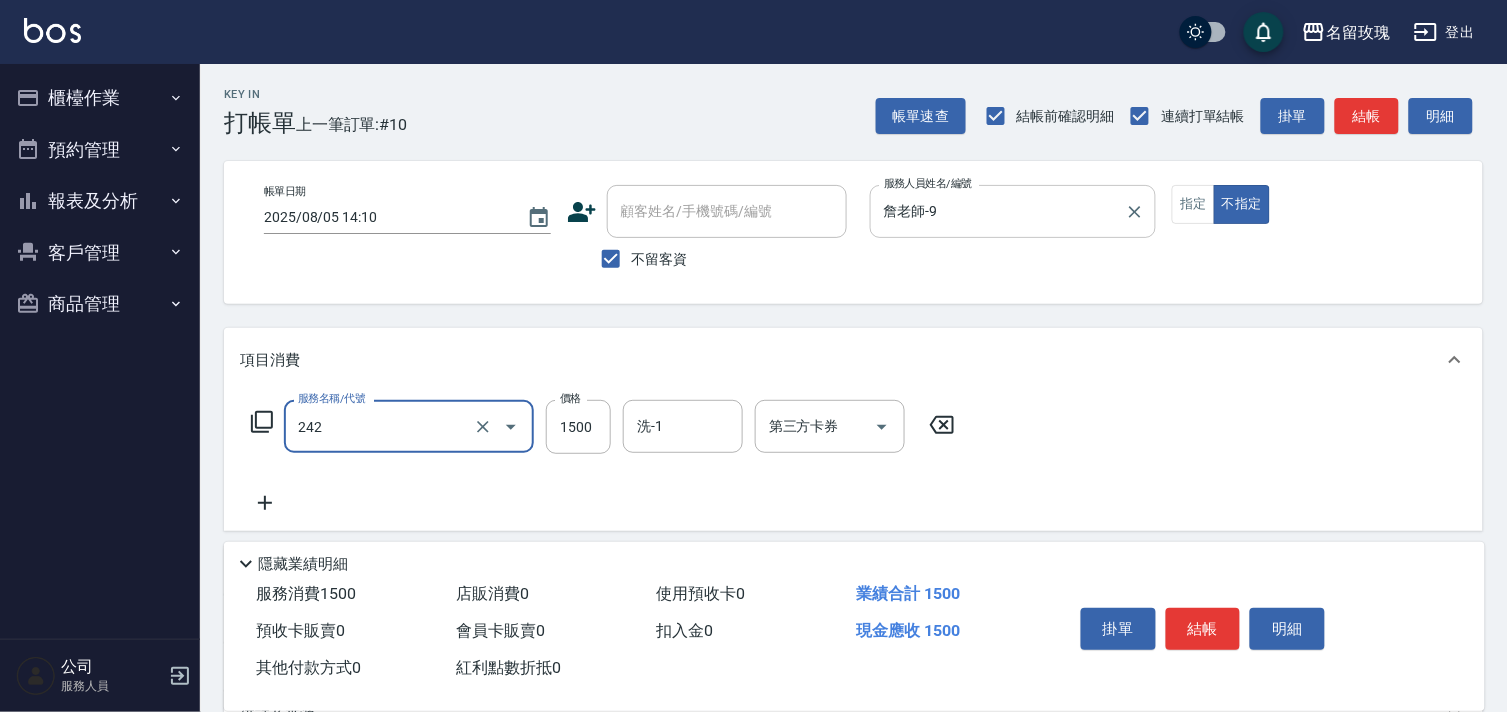 type on "歐娜植萃按摩(242)" 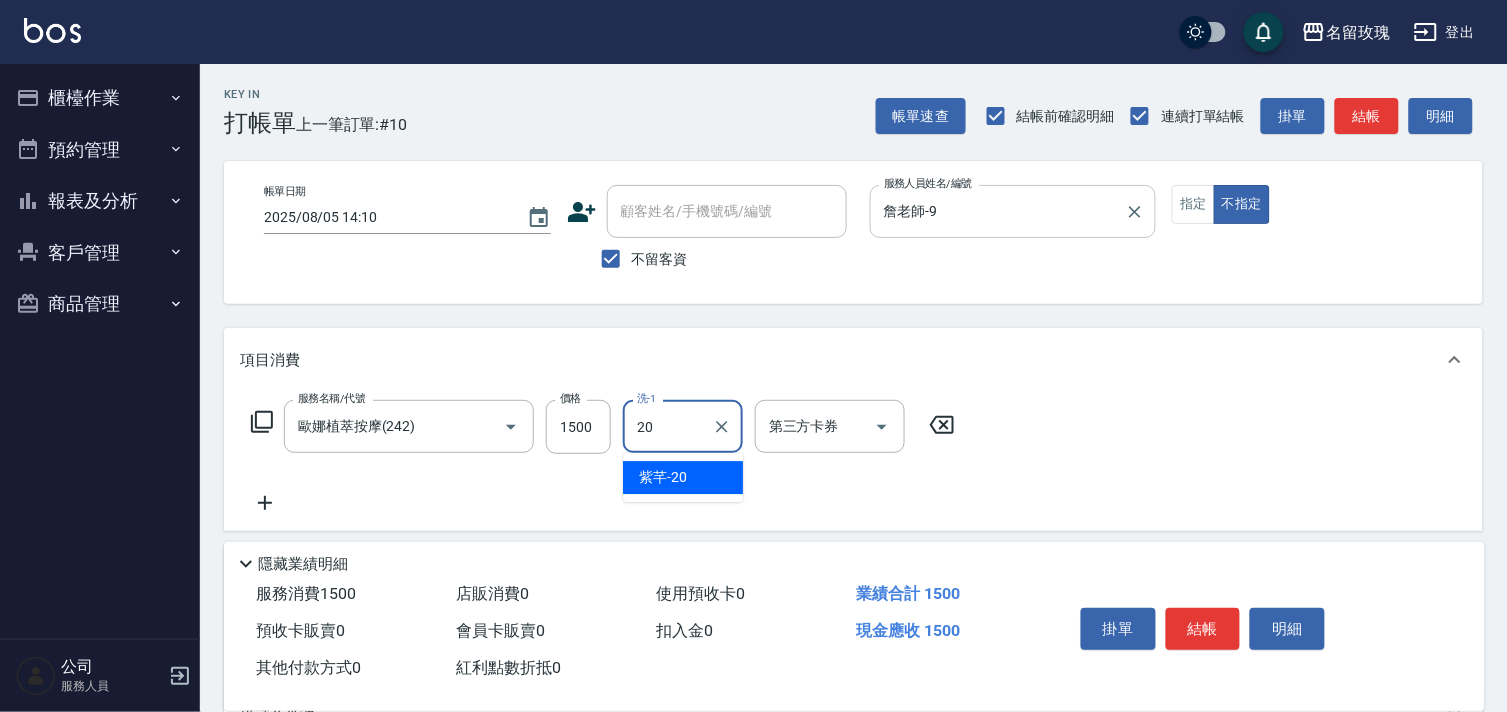 type on "紫芊-20" 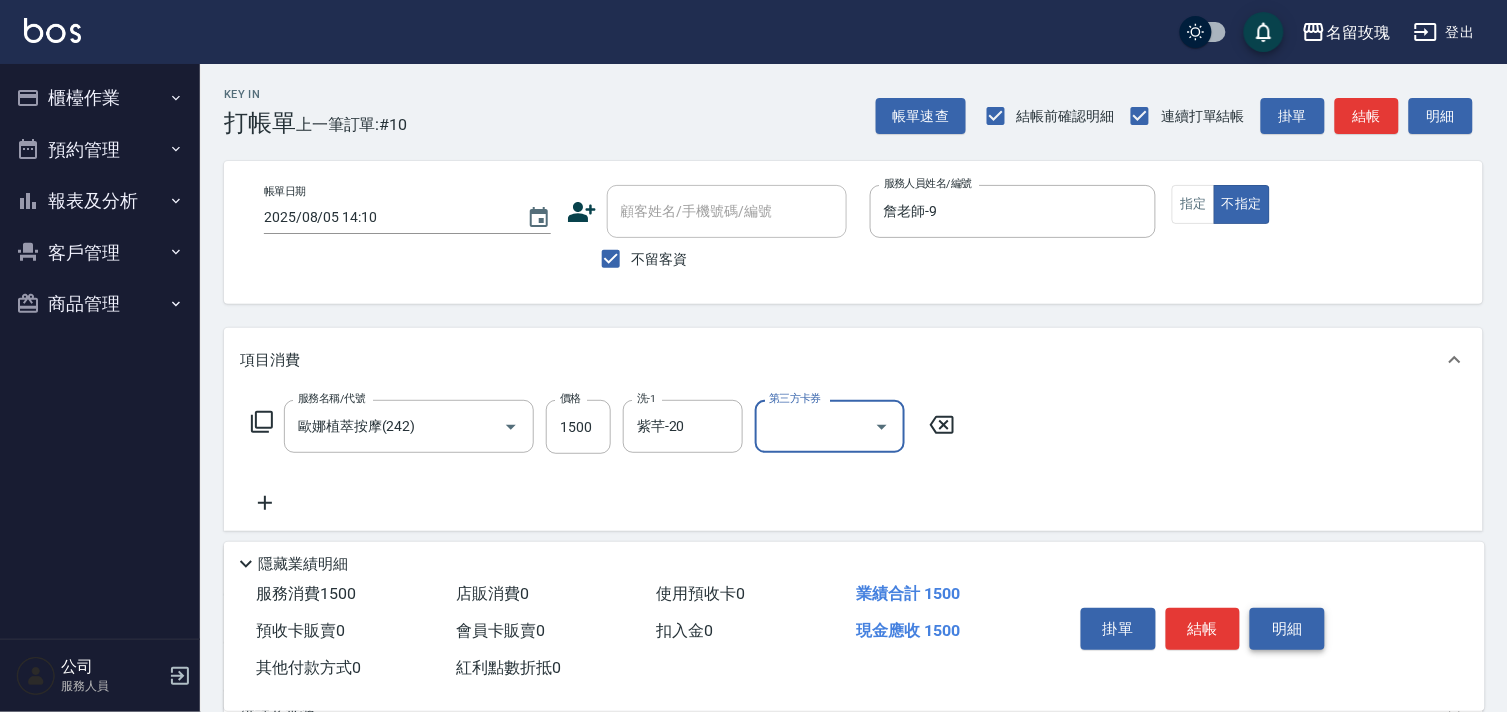 drag, startPoint x: 1286, startPoint y: 620, endPoint x: 1265, endPoint y: 623, distance: 21.213203 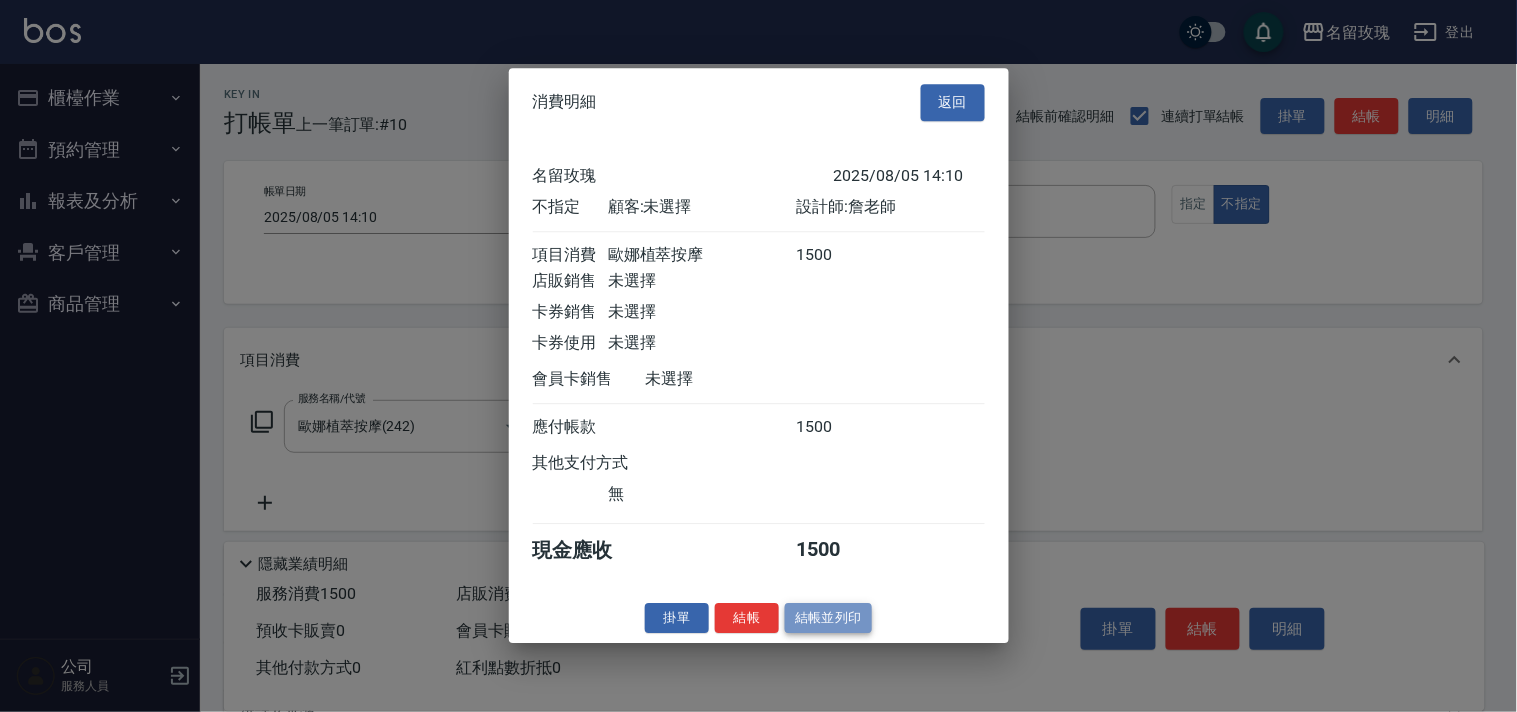 click on "結帳並列印" at bounding box center [828, 618] 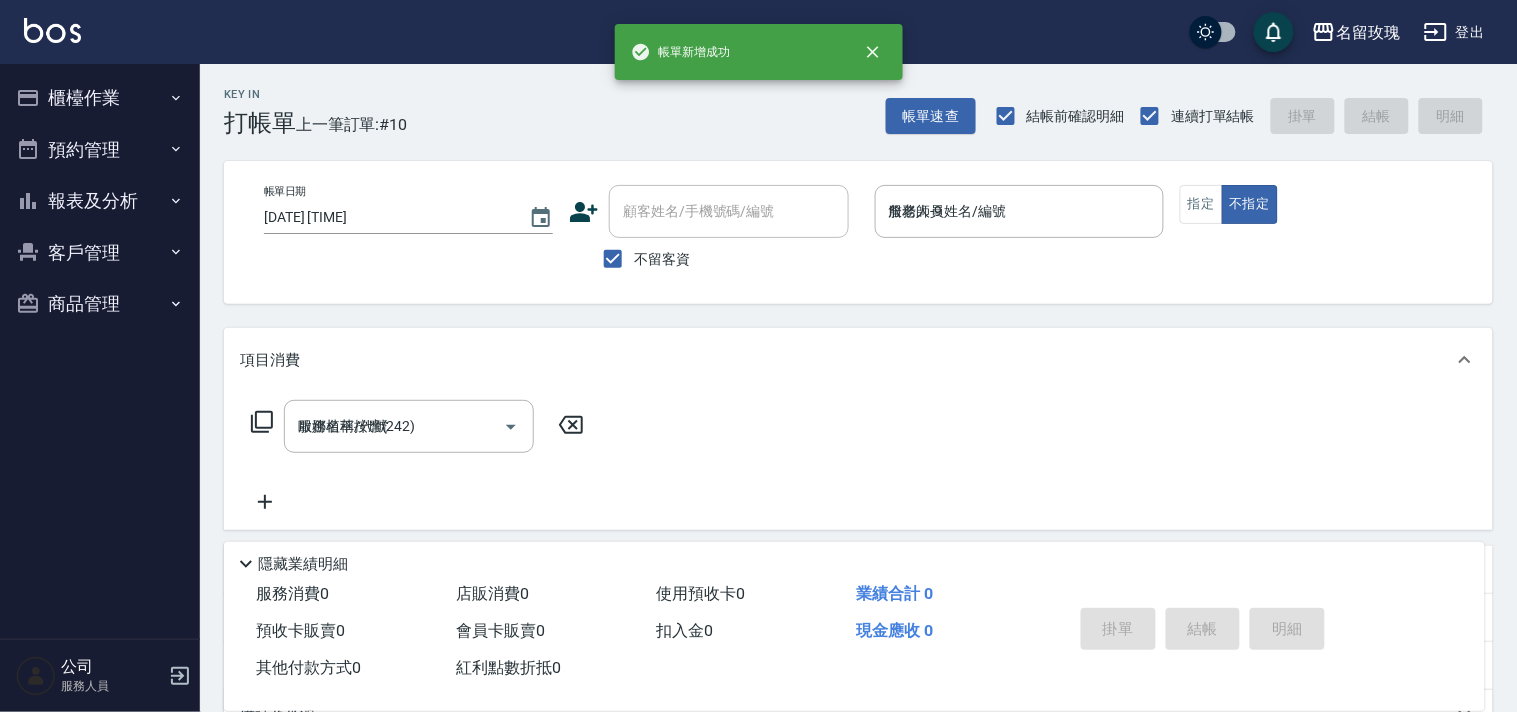 type on "[DATE] [TIME]" 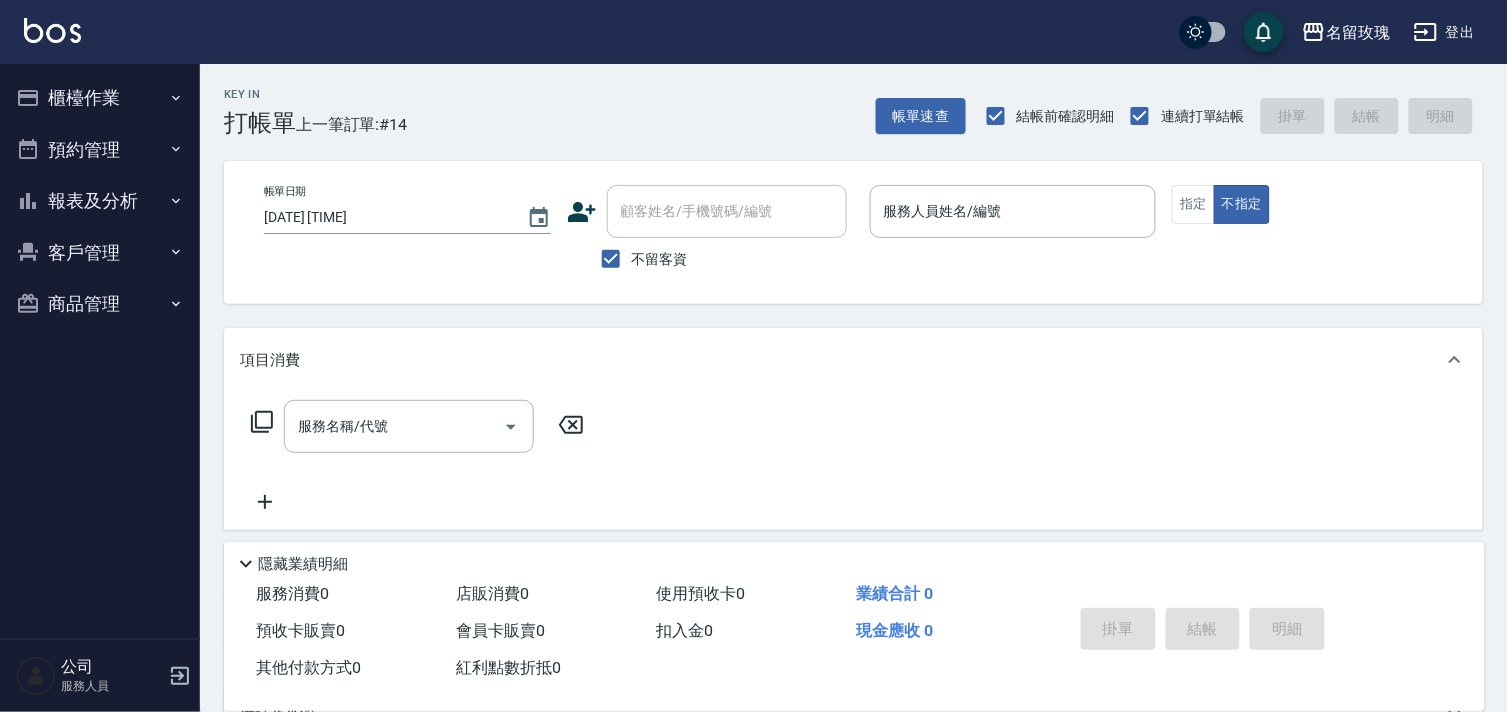 click on "名留玫瑰 登出" at bounding box center (753, 32) 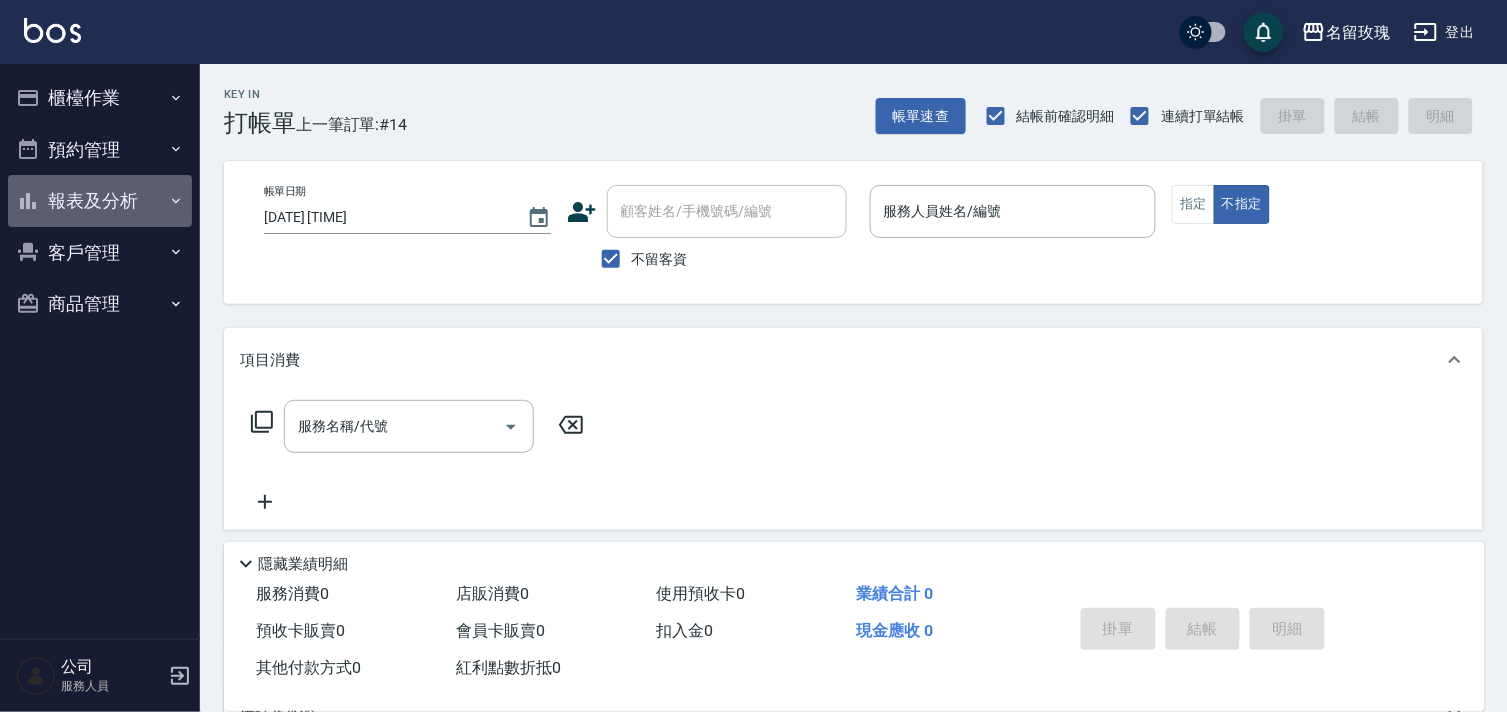 drag, startPoint x: 94, startPoint y: 183, endPoint x: 104, endPoint y: 176, distance: 12.206555 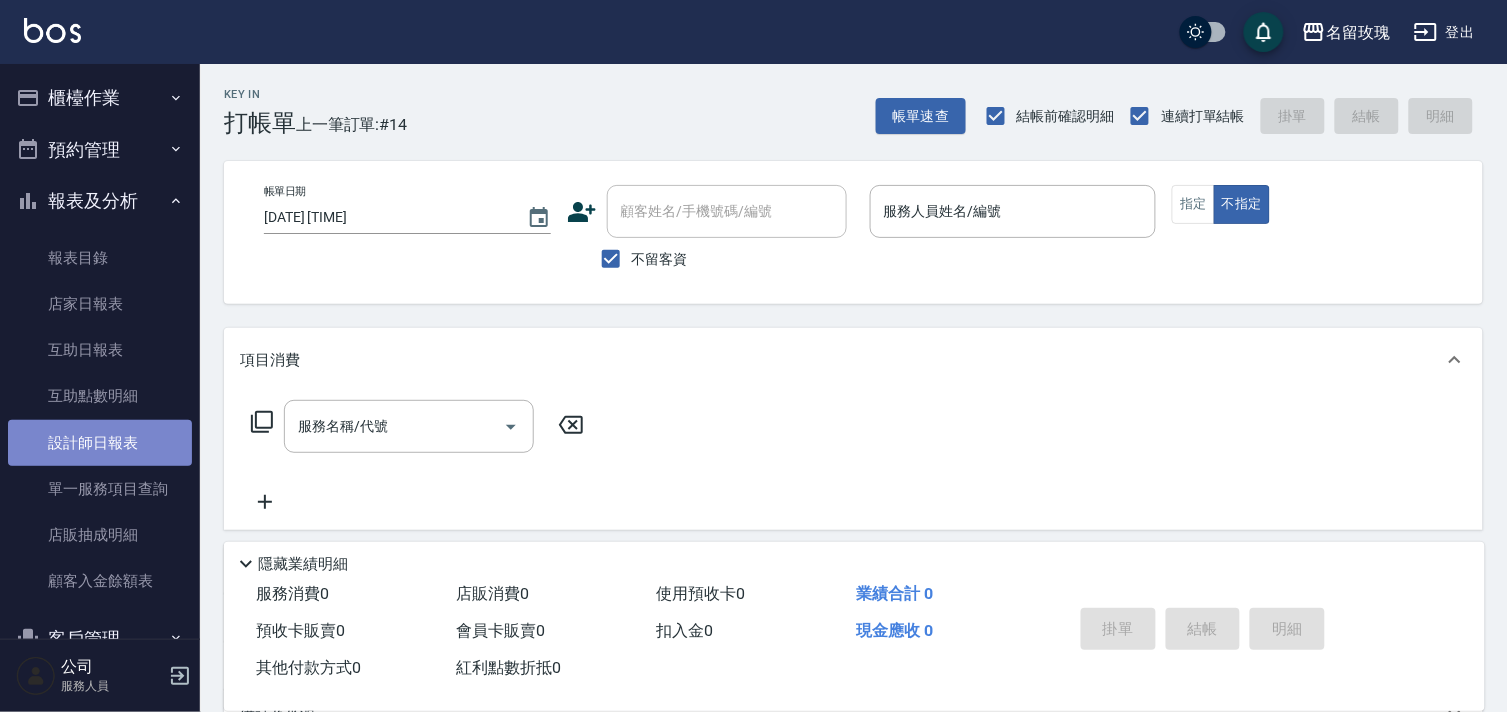 click on "設計師日報表" at bounding box center (100, 443) 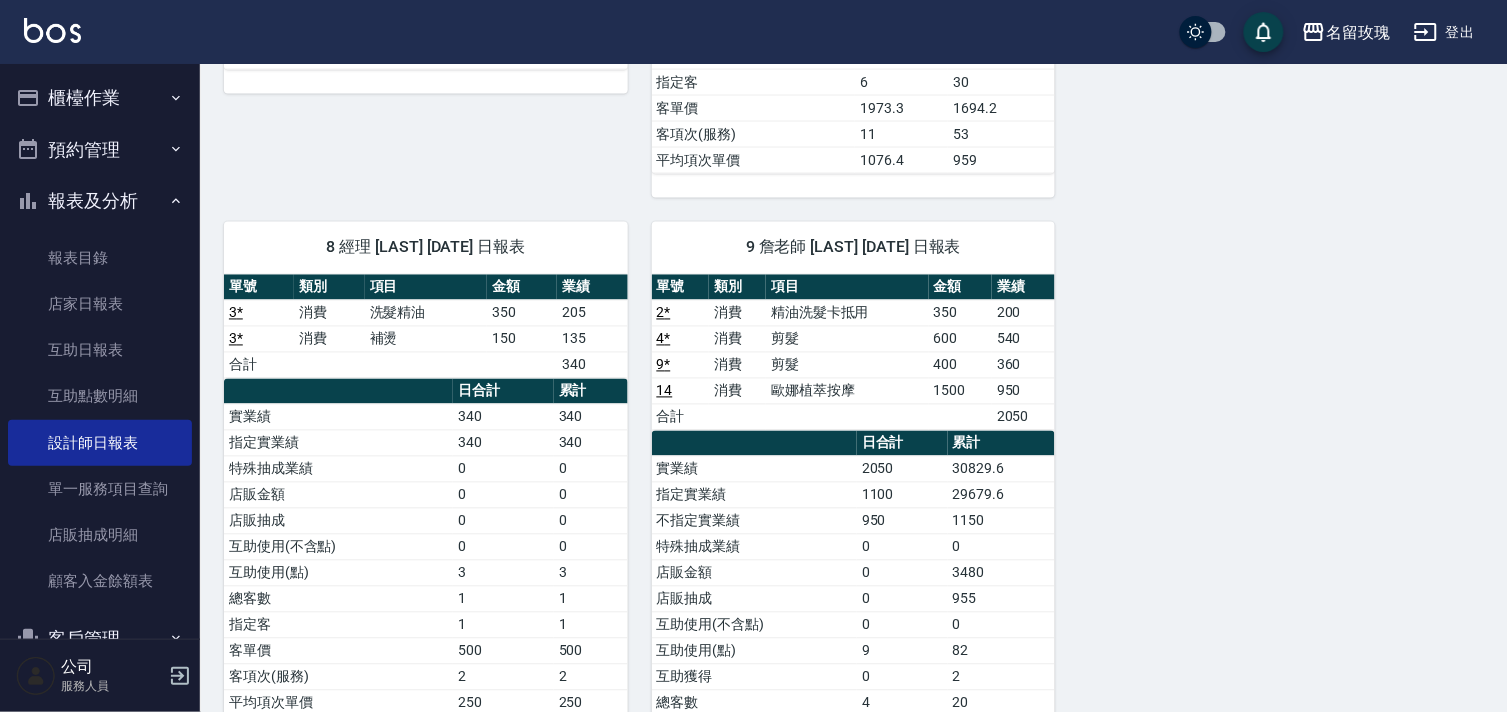 scroll, scrollTop: 0, scrollLeft: 0, axis: both 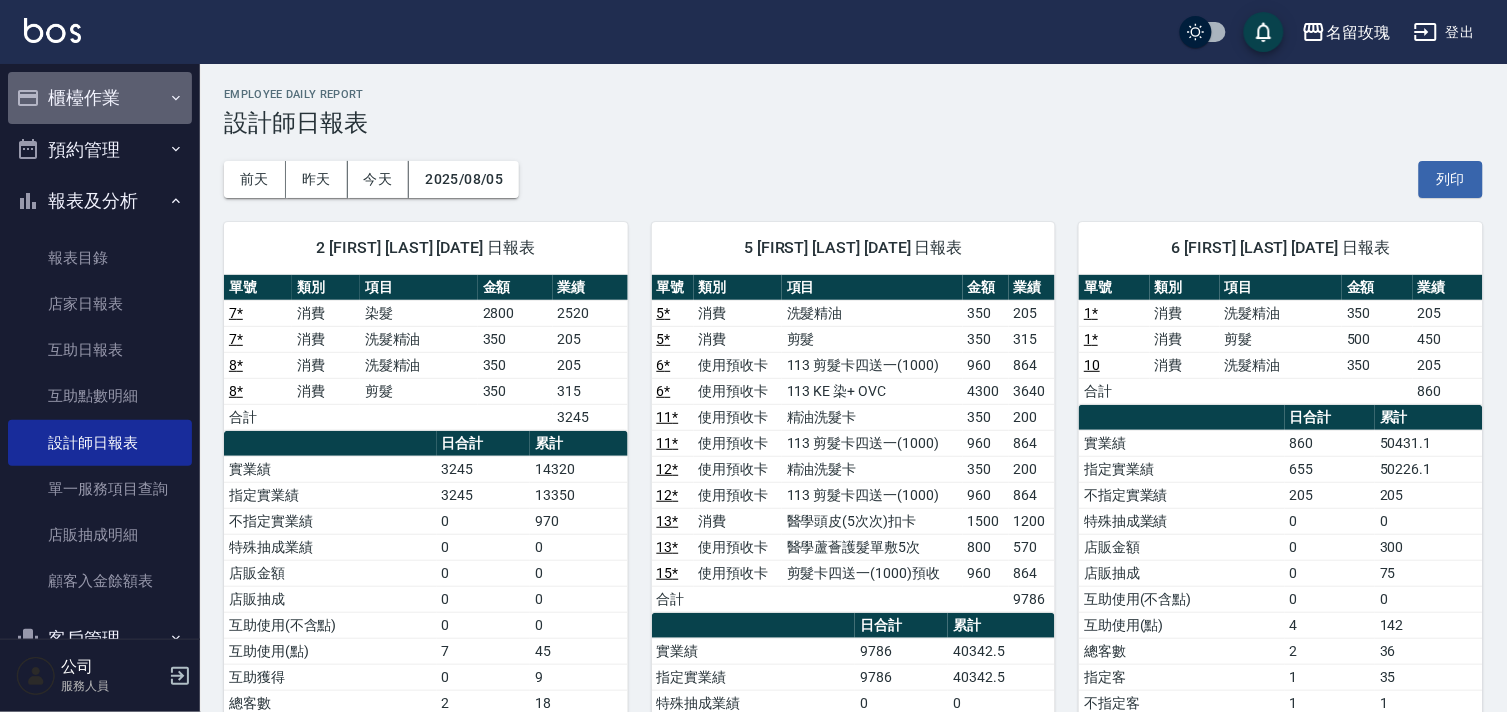click on "櫃檯作業" at bounding box center [100, 98] 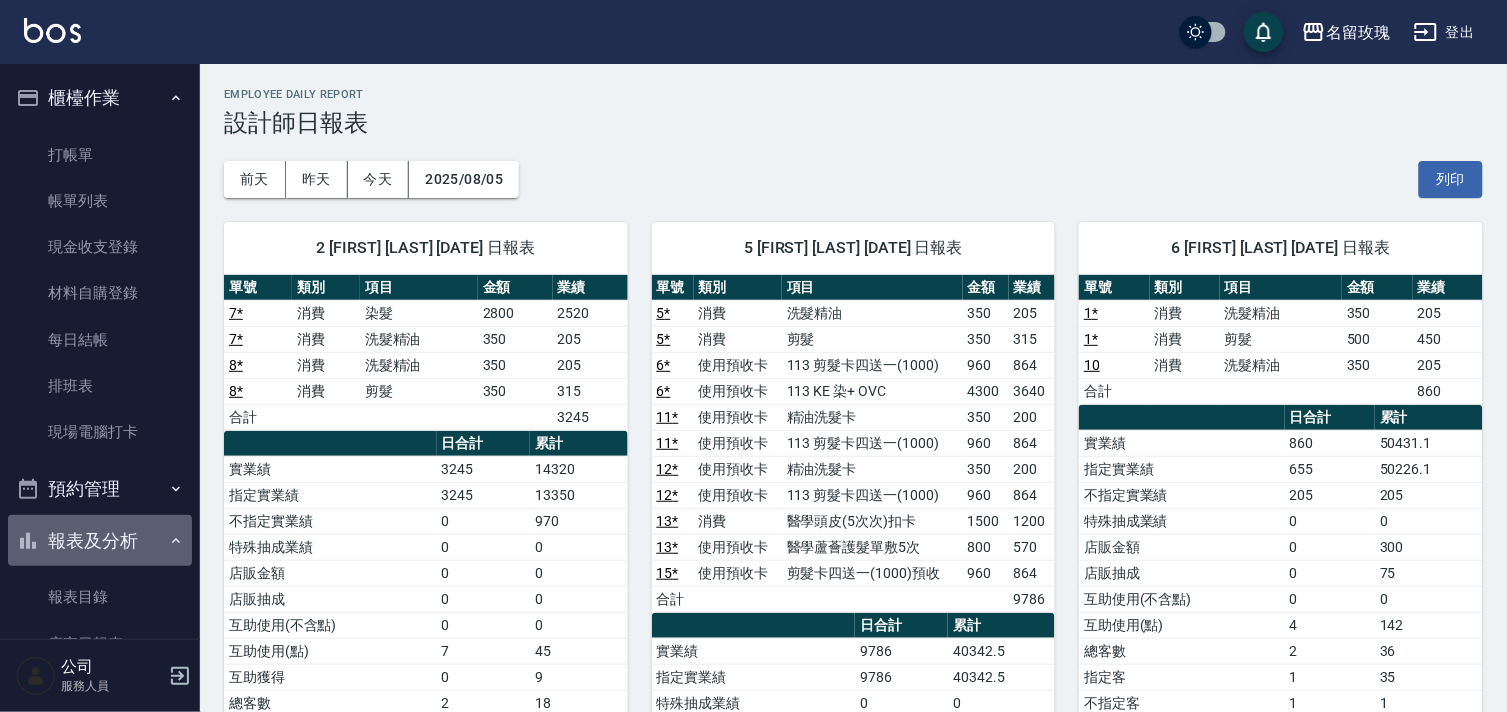 click on "報表及分析" at bounding box center (100, 541) 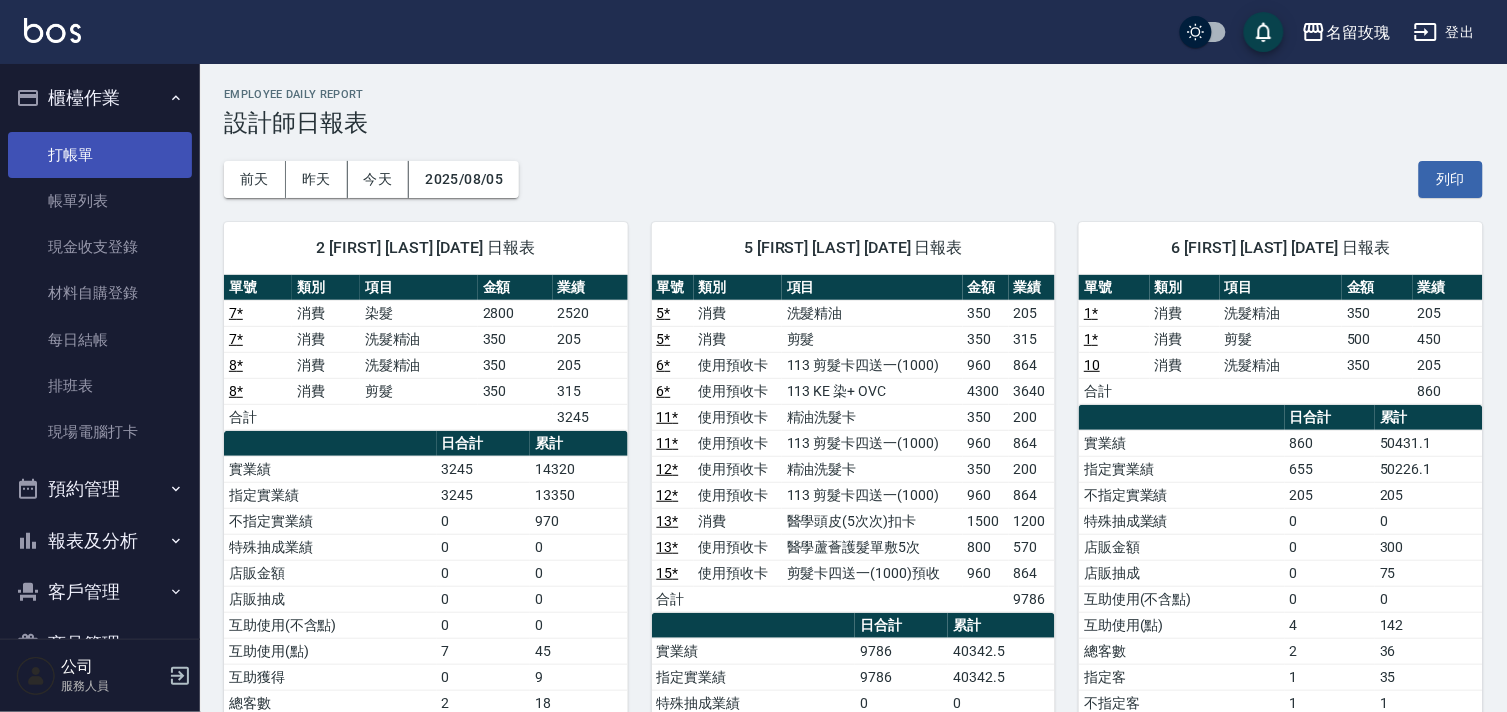 click on "打帳單" at bounding box center (100, 155) 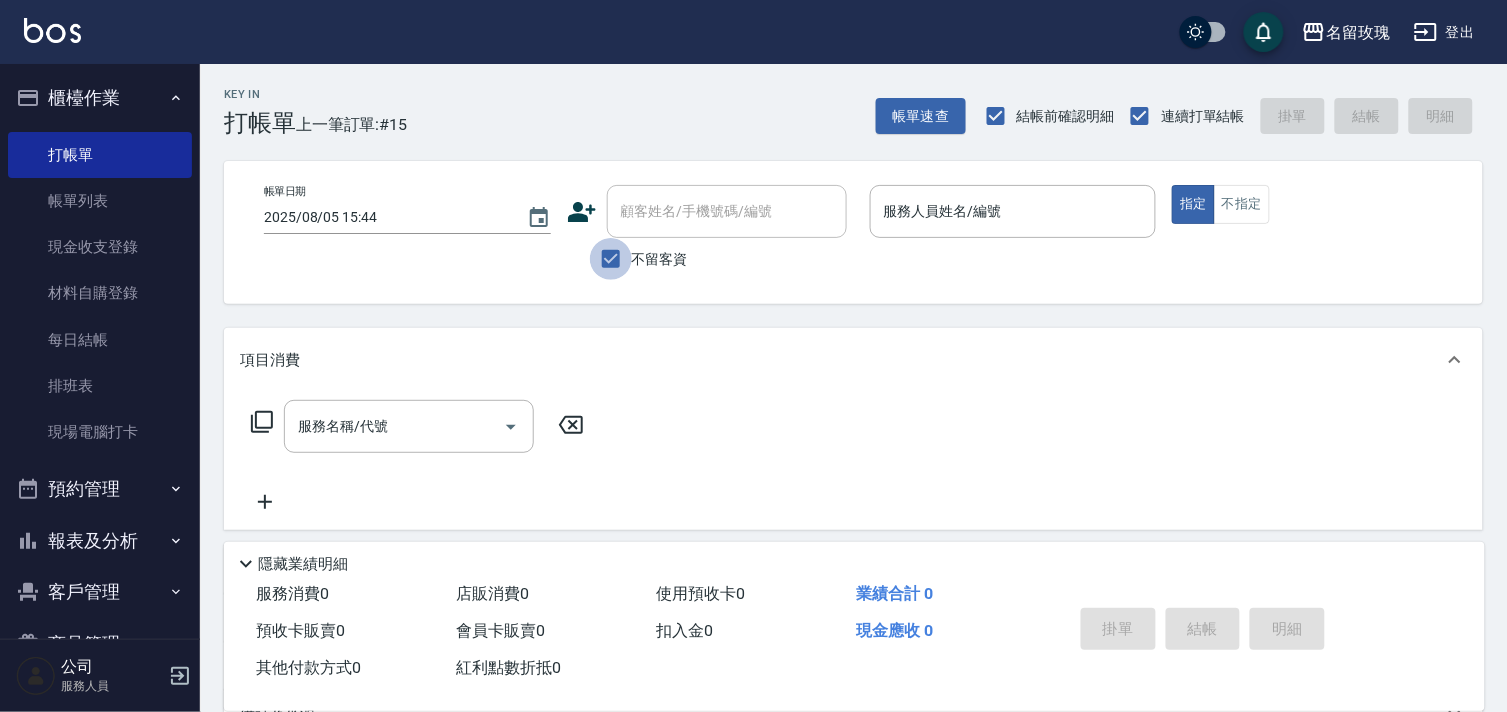 drag, startPoint x: 601, startPoint y: 273, endPoint x: 611, endPoint y: 257, distance: 18.867962 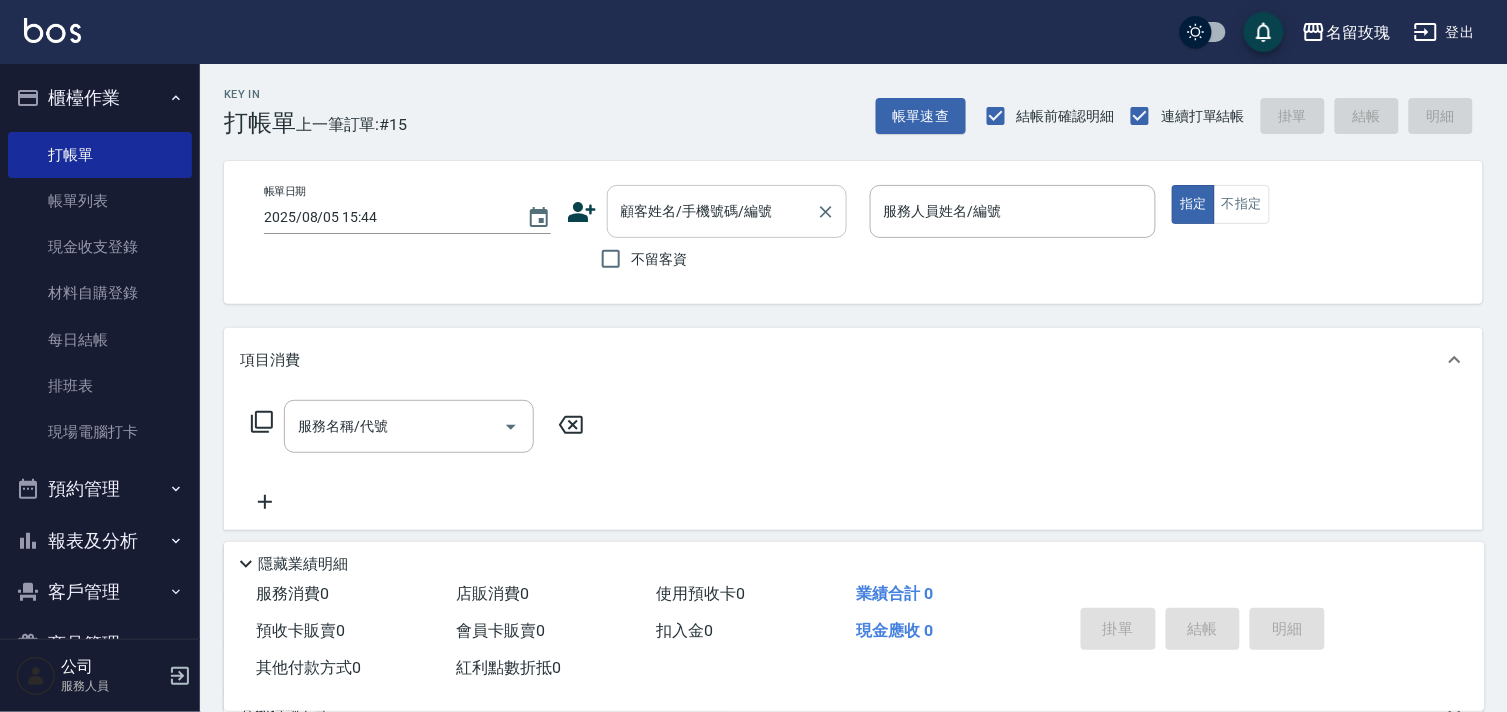 click on "顧客姓名/手機號碼/編號" at bounding box center [712, 211] 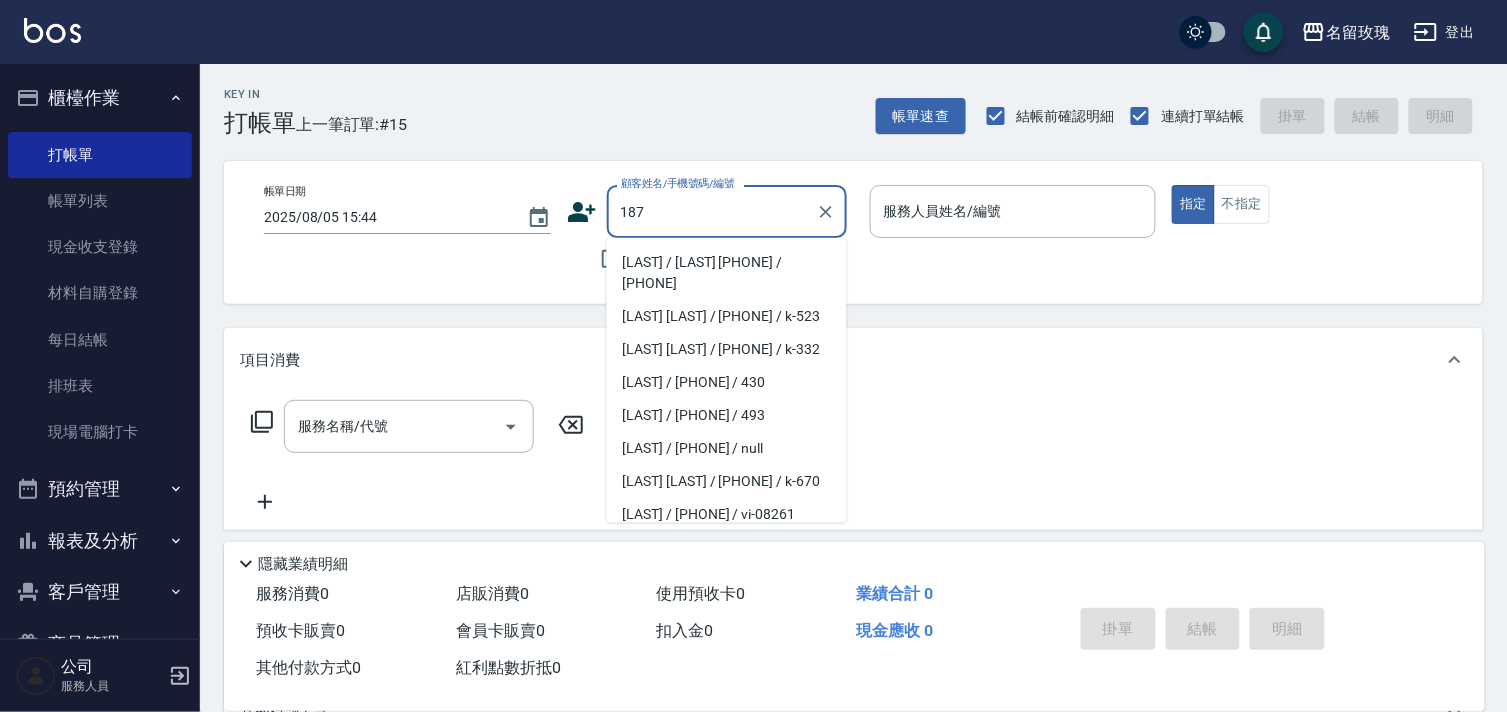 type on "[LAST] / [LAST] [PHONE] / [PHONE]" 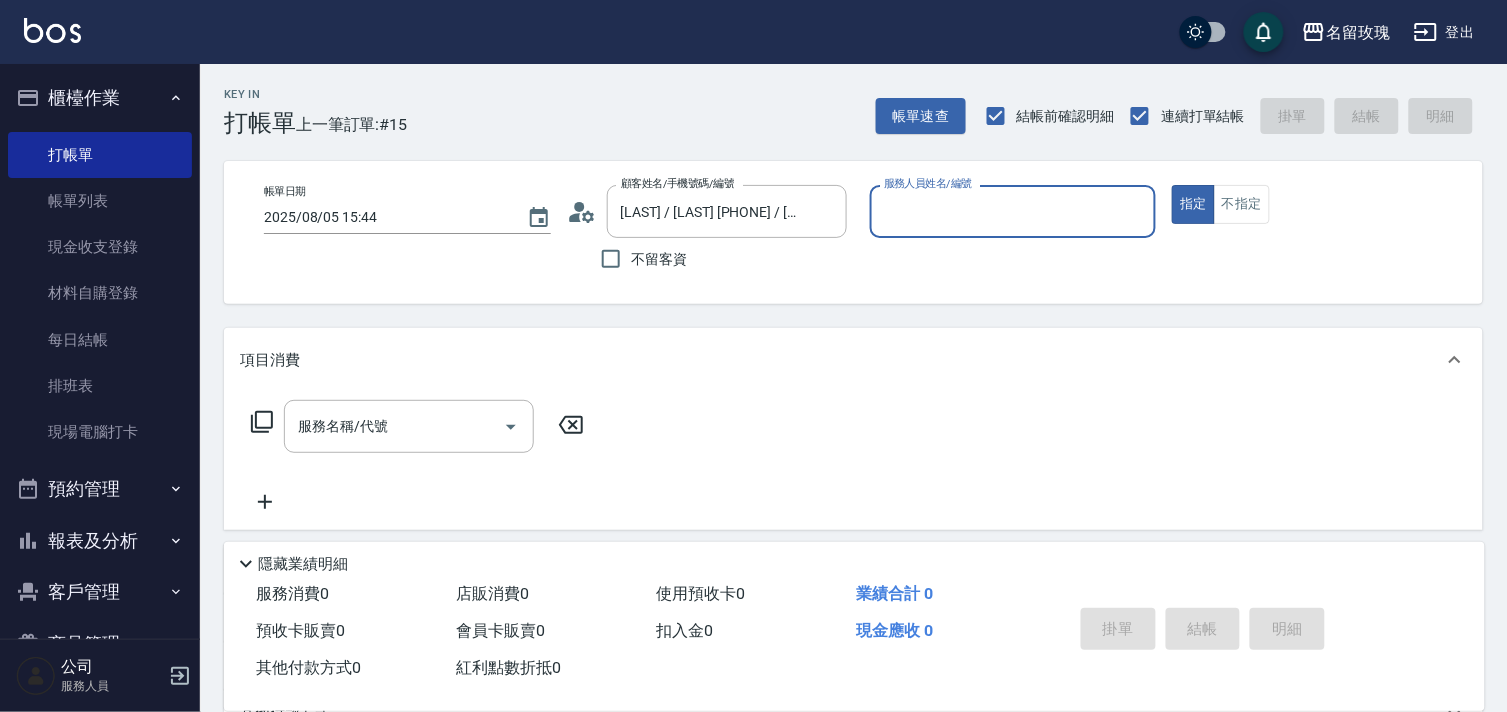 type on "詹老師-9" 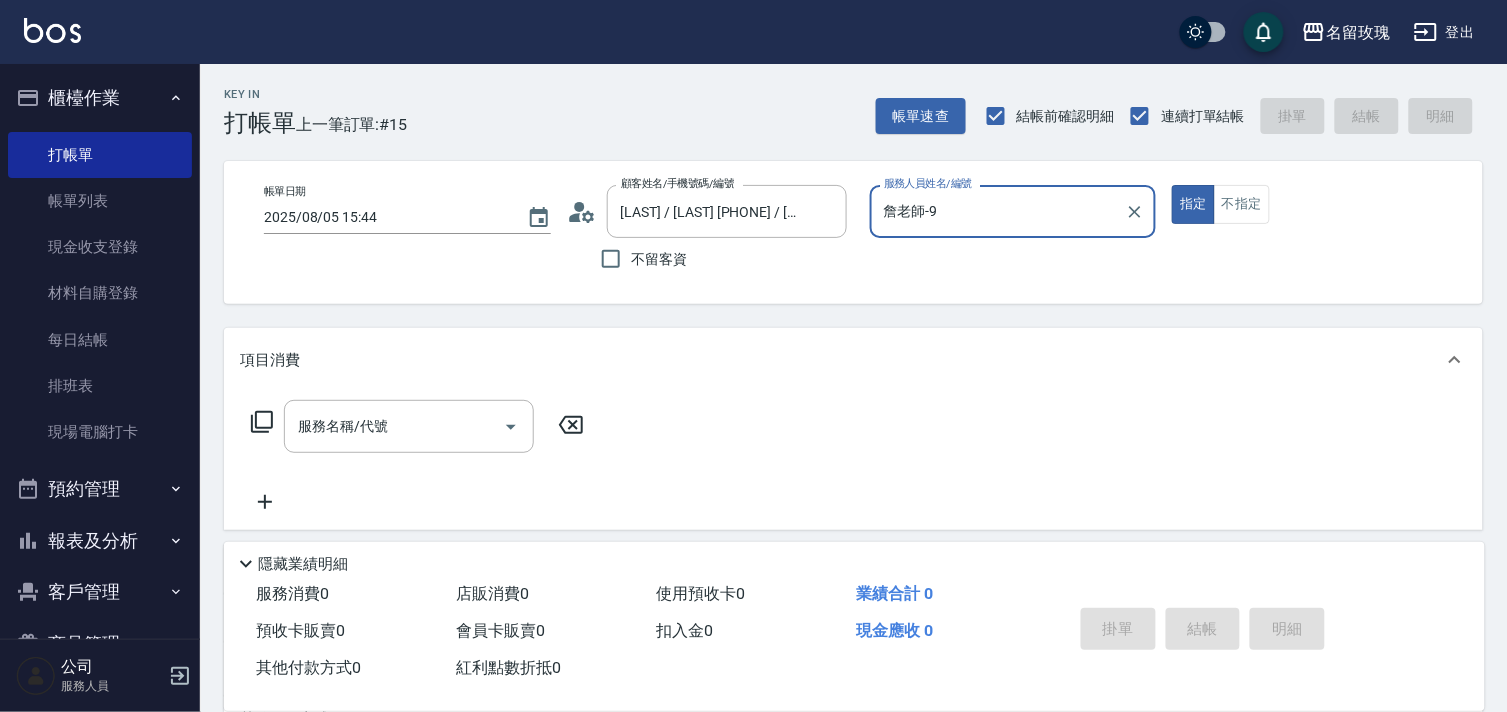 scroll, scrollTop: 53, scrollLeft: 0, axis: vertical 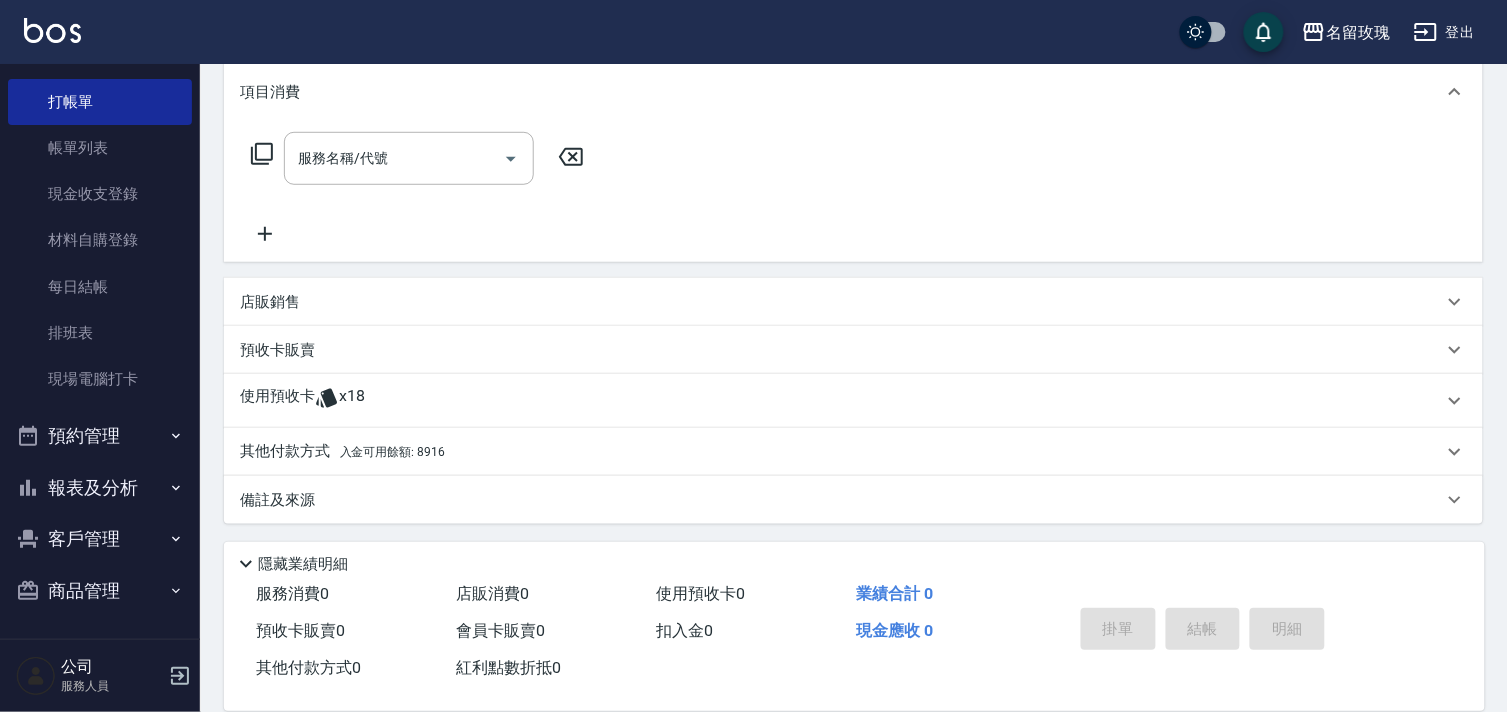 click on "x18" at bounding box center [352, 401] 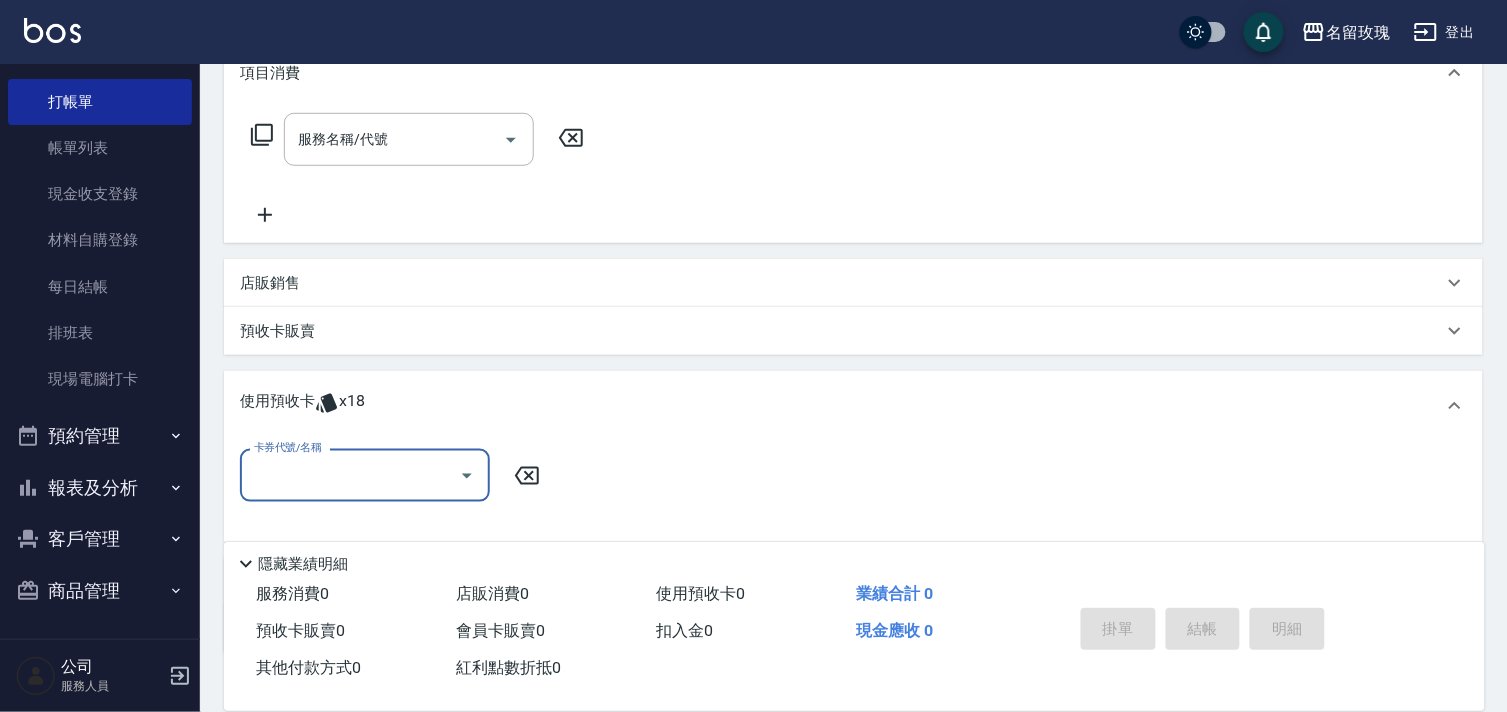 scroll, scrollTop: 391, scrollLeft: 0, axis: vertical 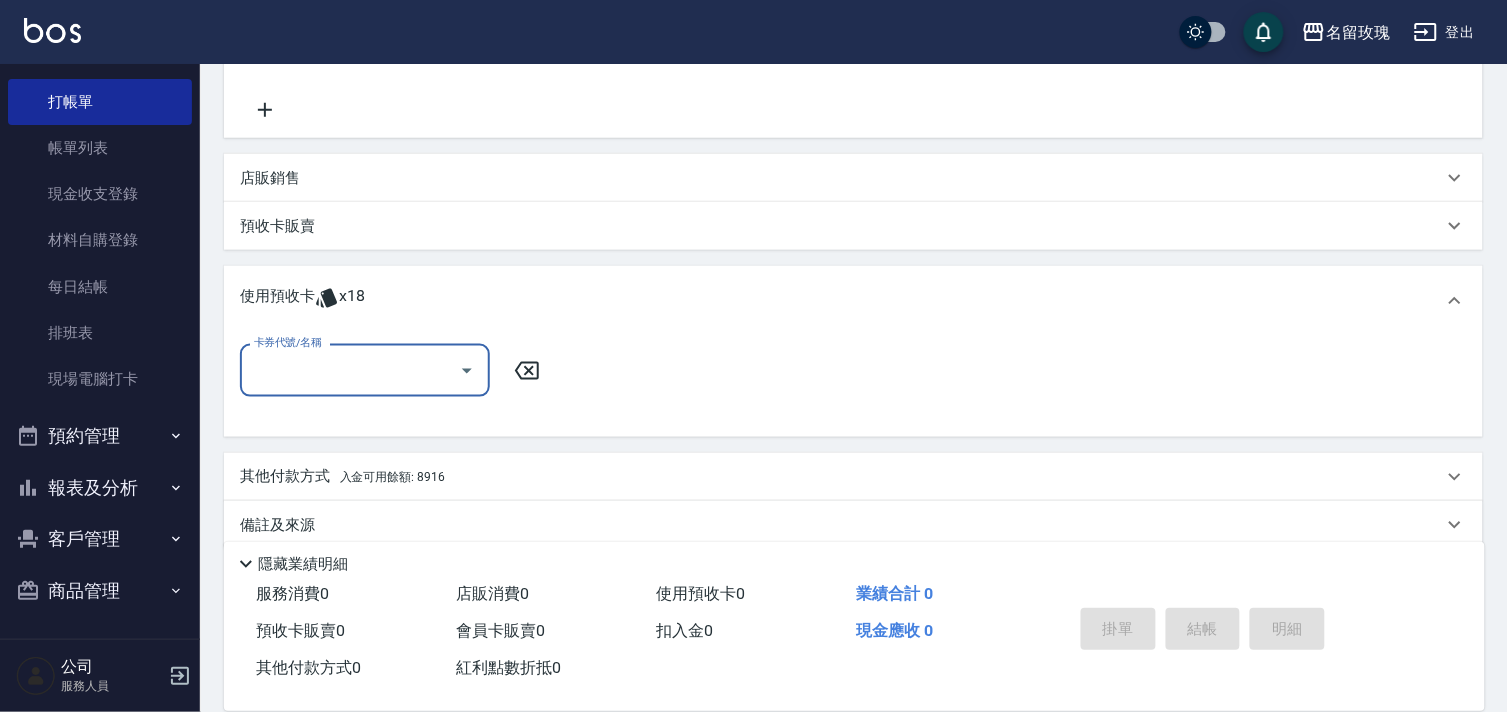click on "卡券代號/名稱 卡券代號/名稱" at bounding box center (853, 382) 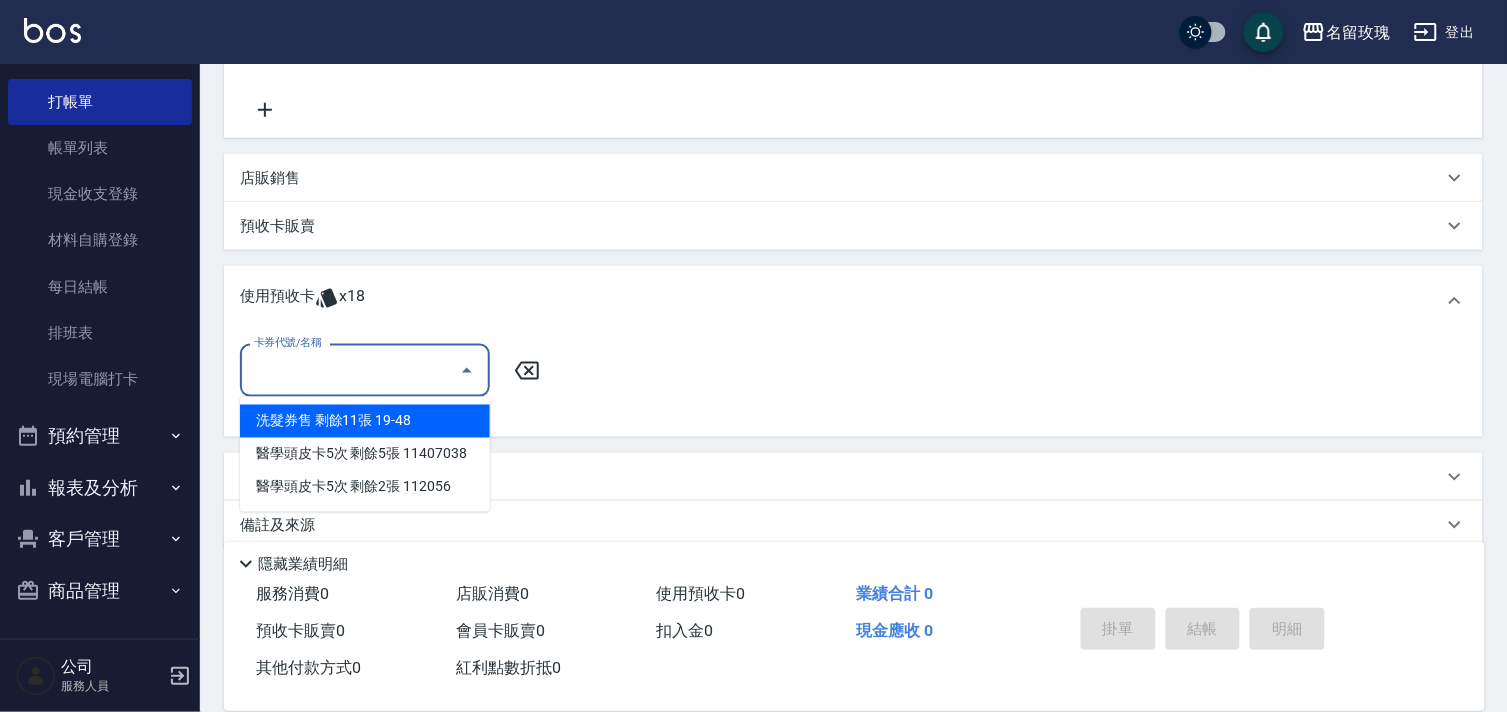 click on "卡券代號/名稱" at bounding box center (350, 370) 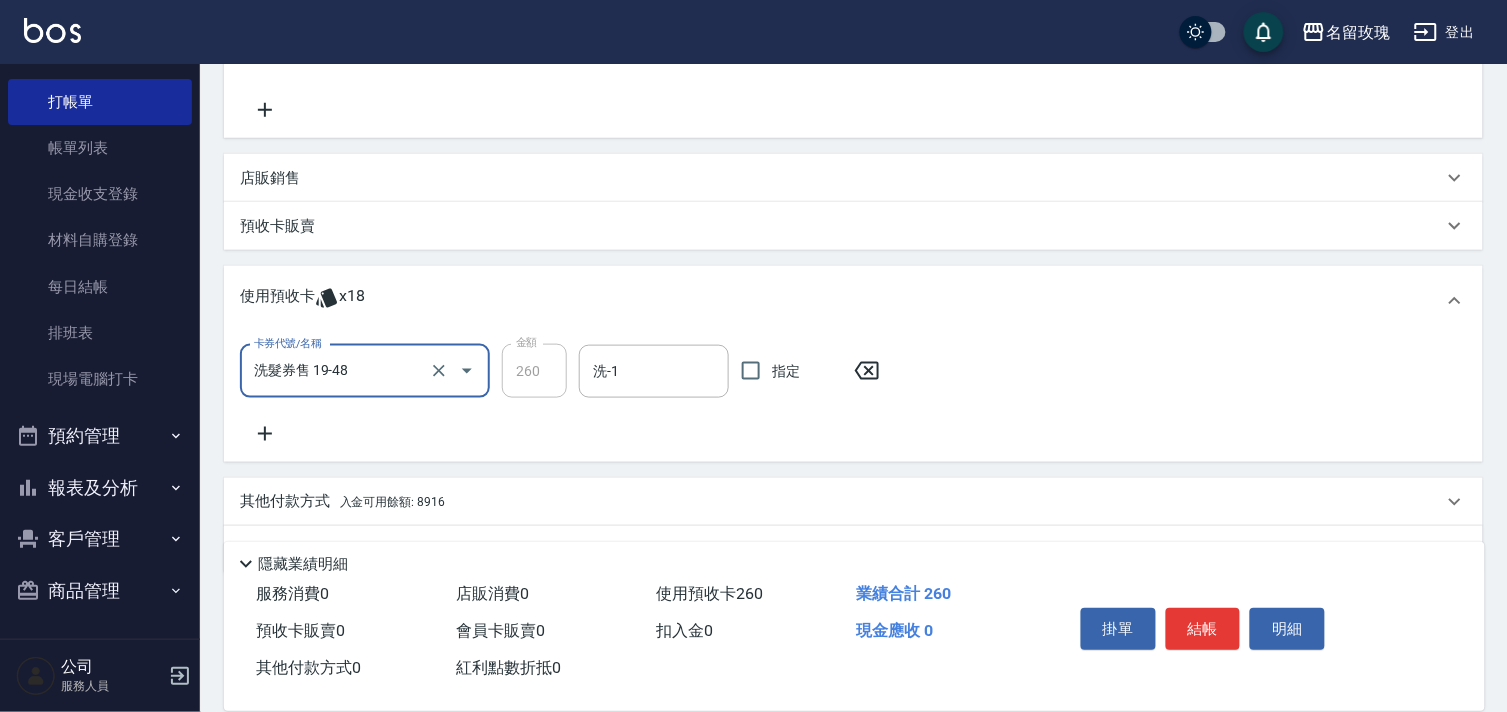 drag, startPoint x: 666, startPoint y: 392, endPoint x: 573, endPoint y: 358, distance: 99.0202 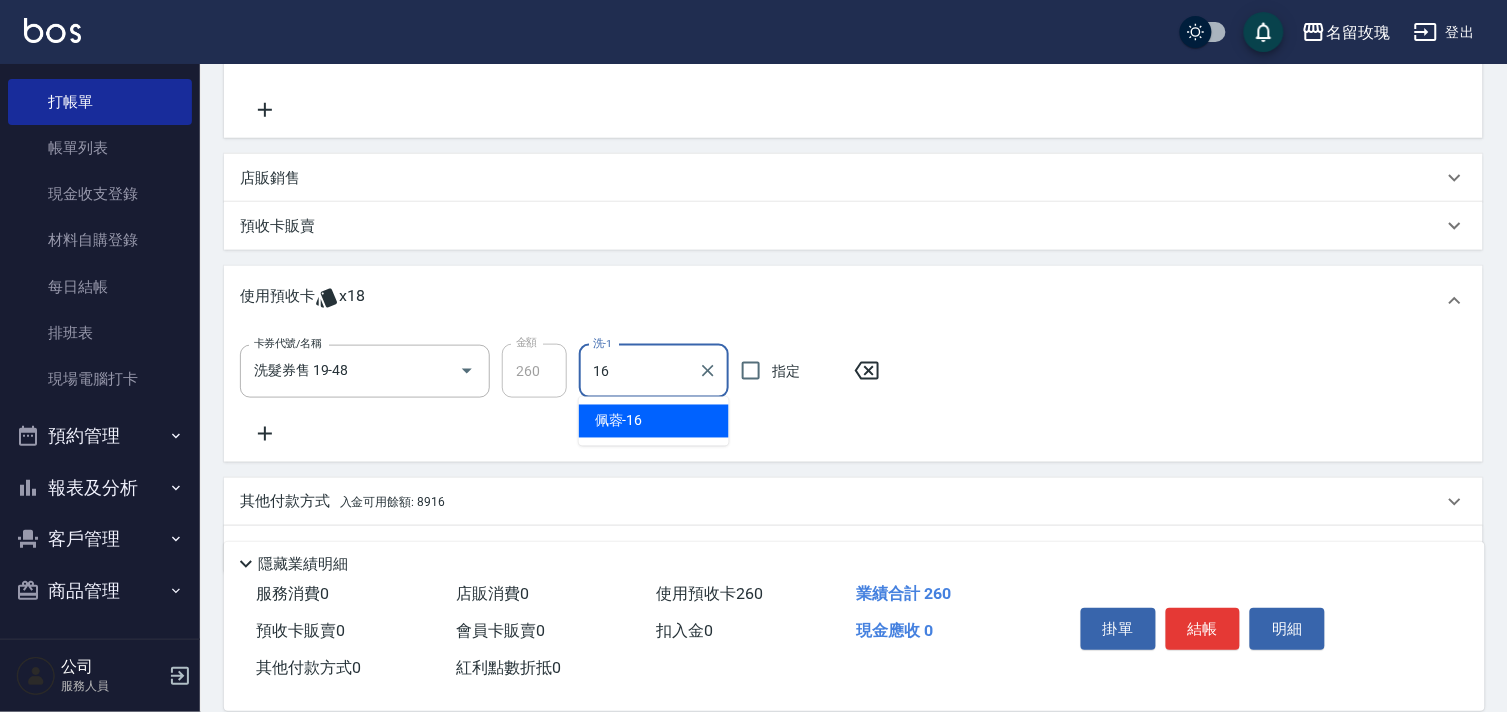 type on "佩蓉-16" 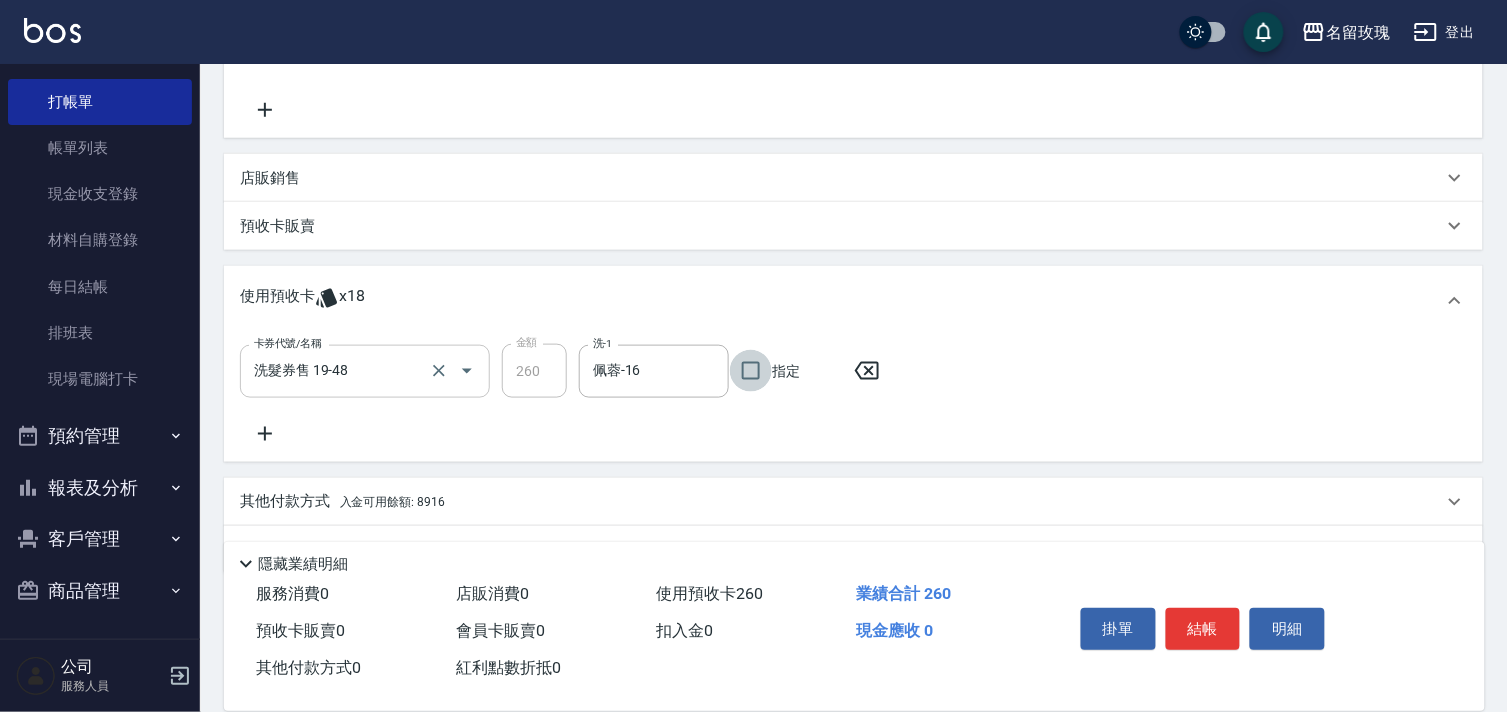 click at bounding box center [453, 371] 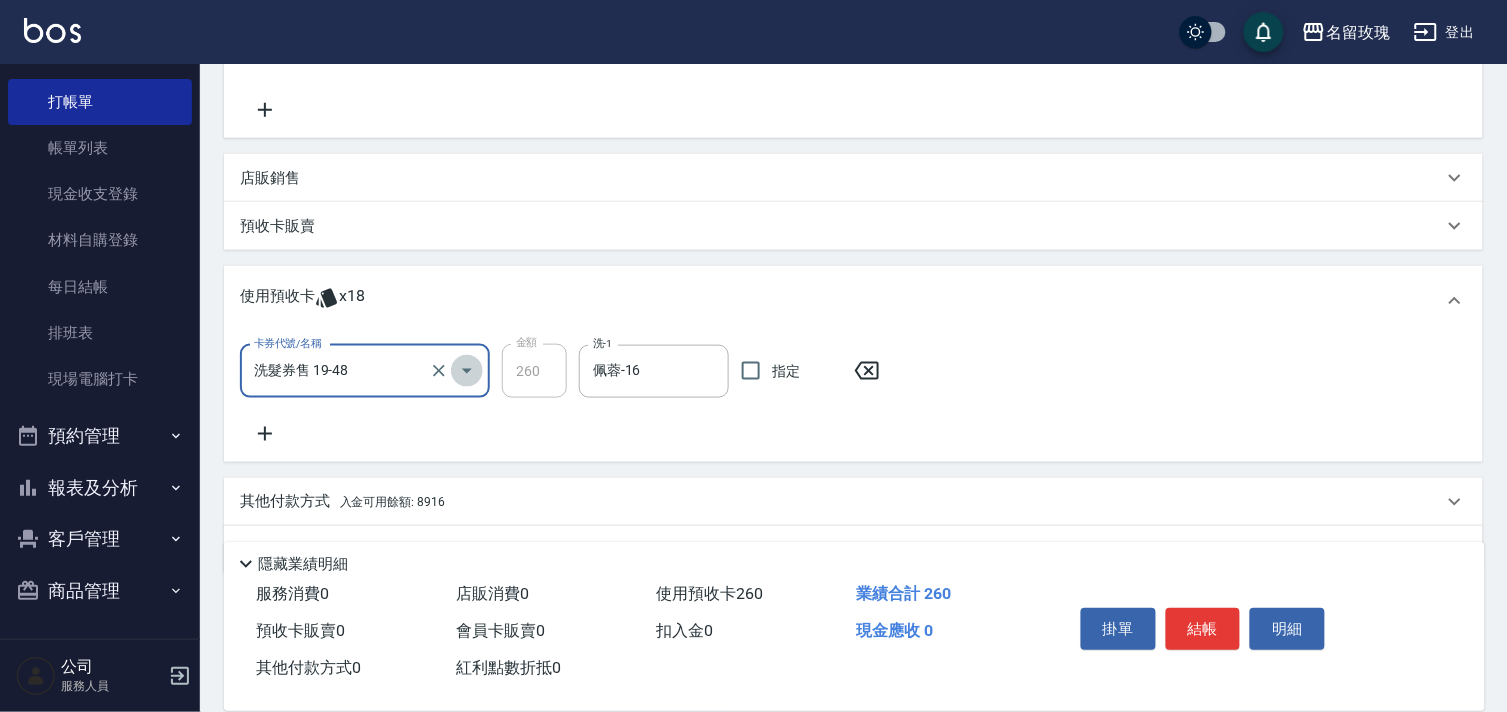click 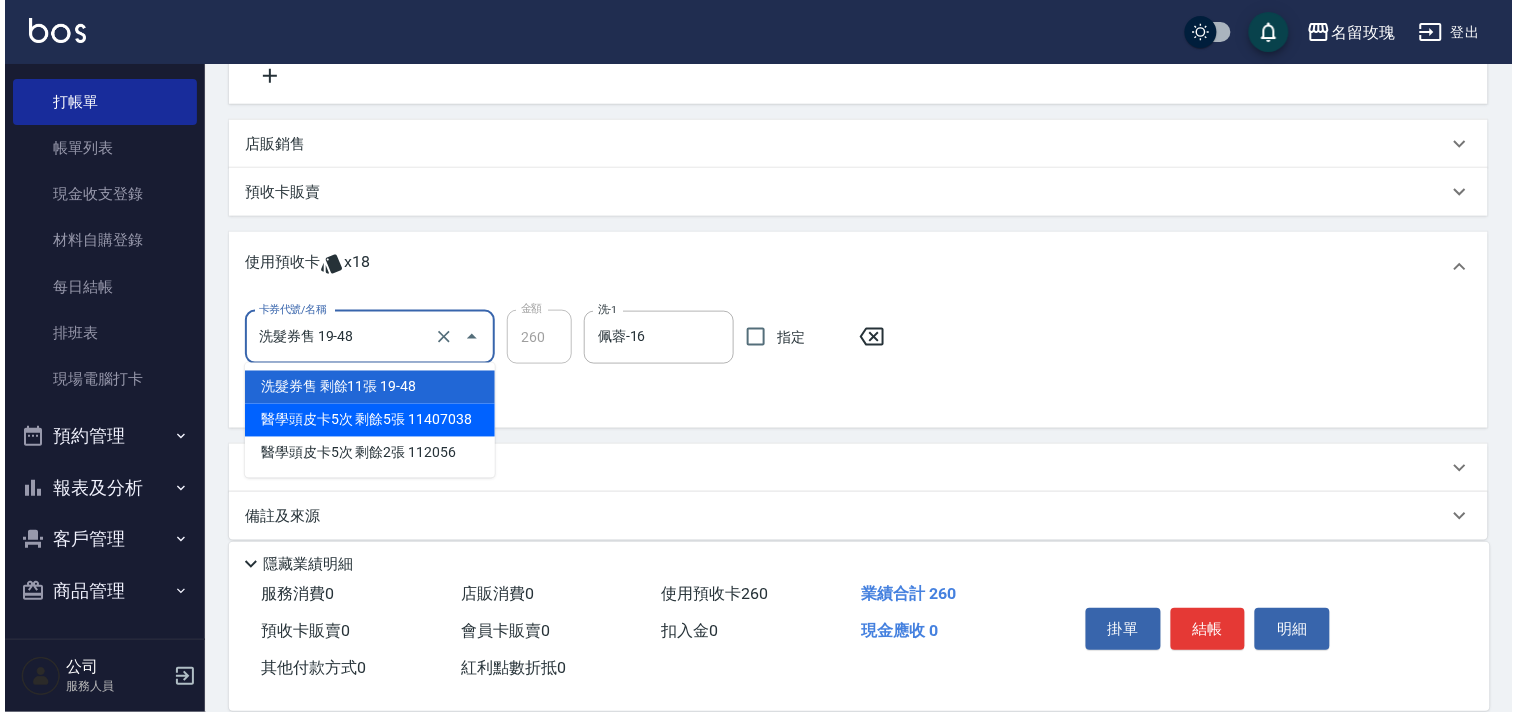 scroll, scrollTop: 443, scrollLeft: 0, axis: vertical 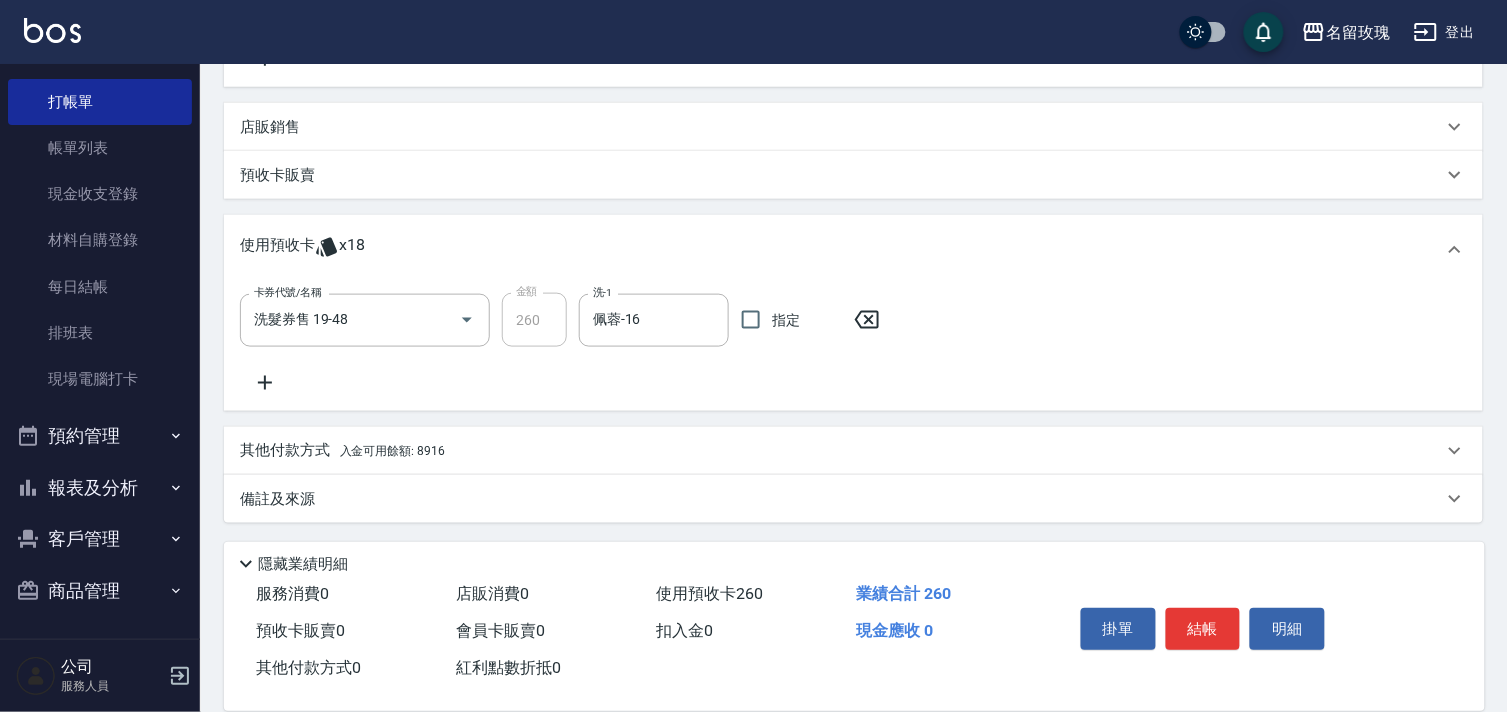 click on "卡券代號/名稱 洗髮券售 19-48 卡券代號/名稱 金額 260 金額 洗-1 佩蓉-16 洗-1 指定" at bounding box center (853, 348) 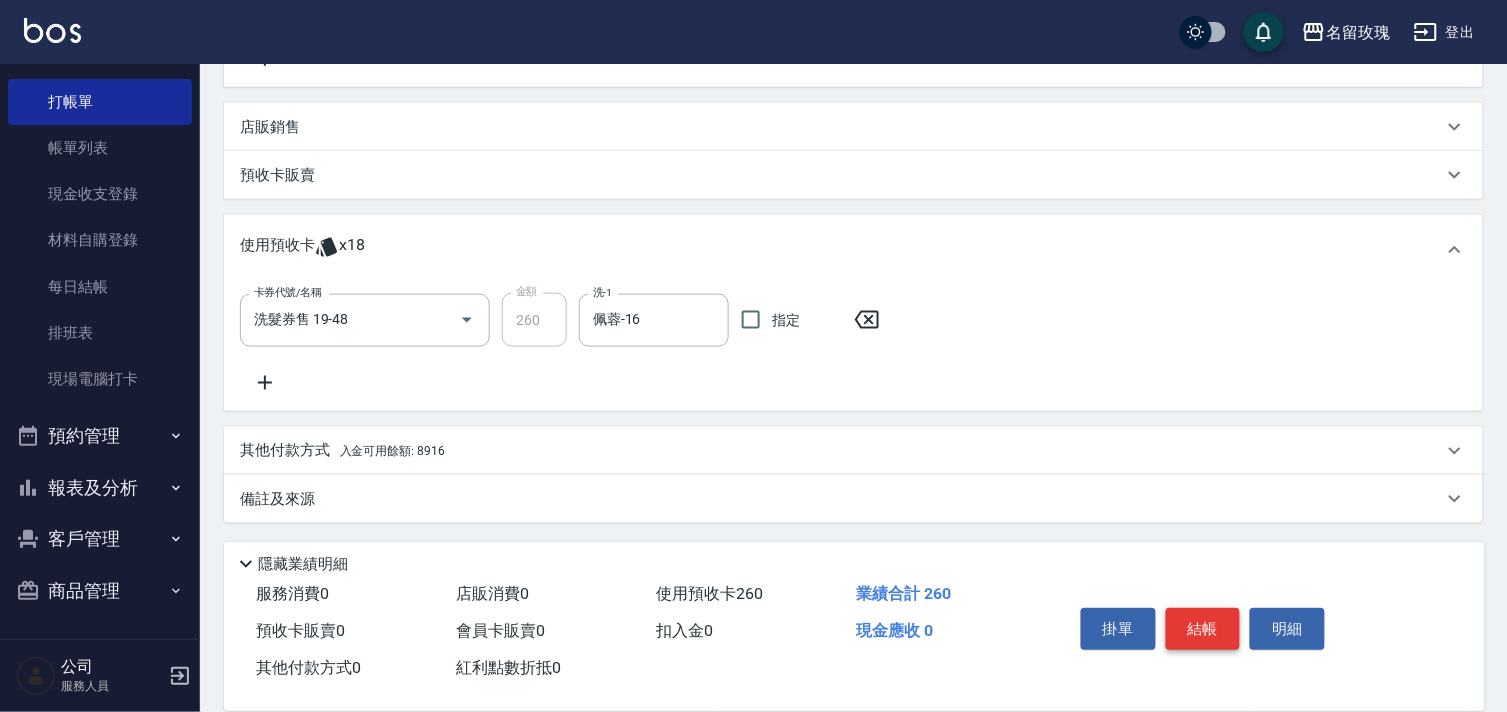 click on "結帳" at bounding box center [1203, 629] 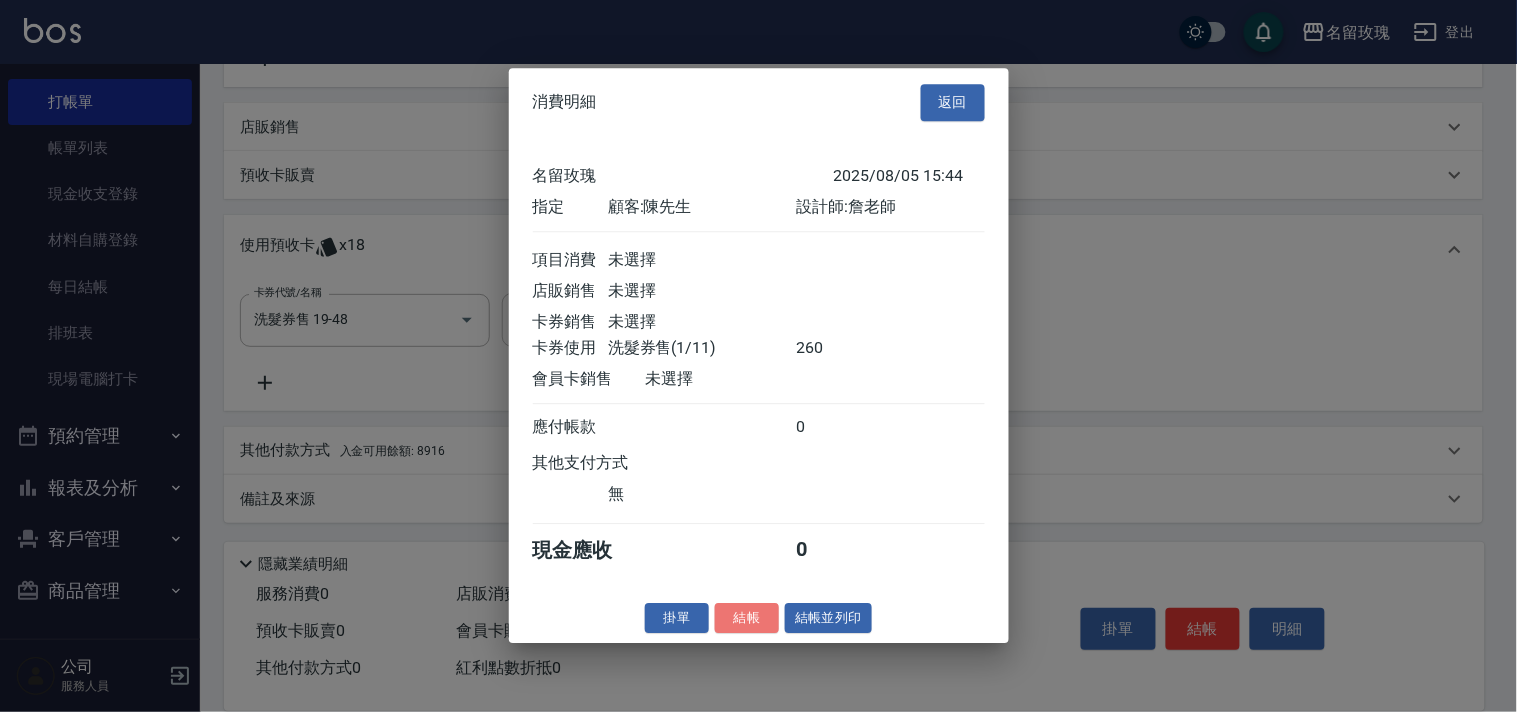 drag, startPoint x: 766, startPoint y: 623, endPoint x: 630, endPoint y: 536, distance: 161.44658 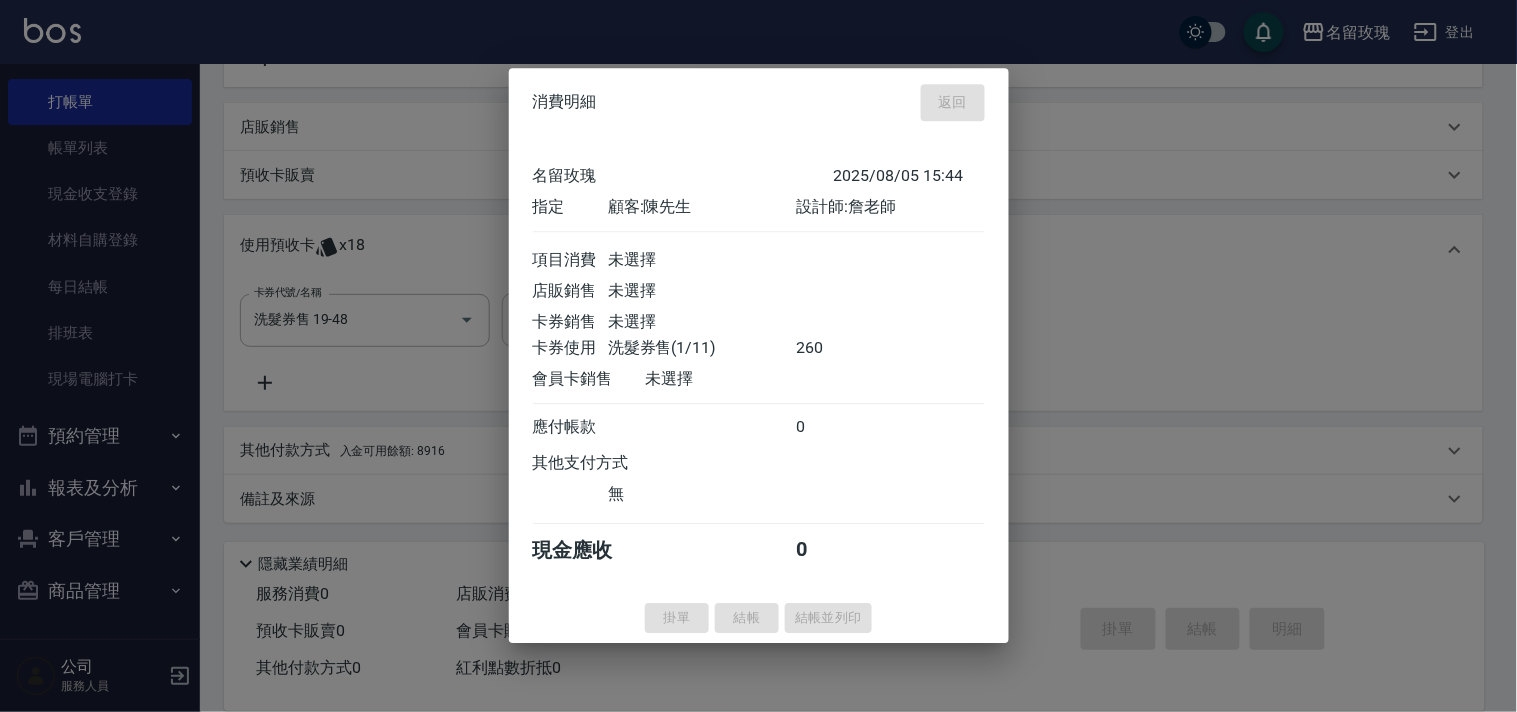 type on "2025/08/05 15:45" 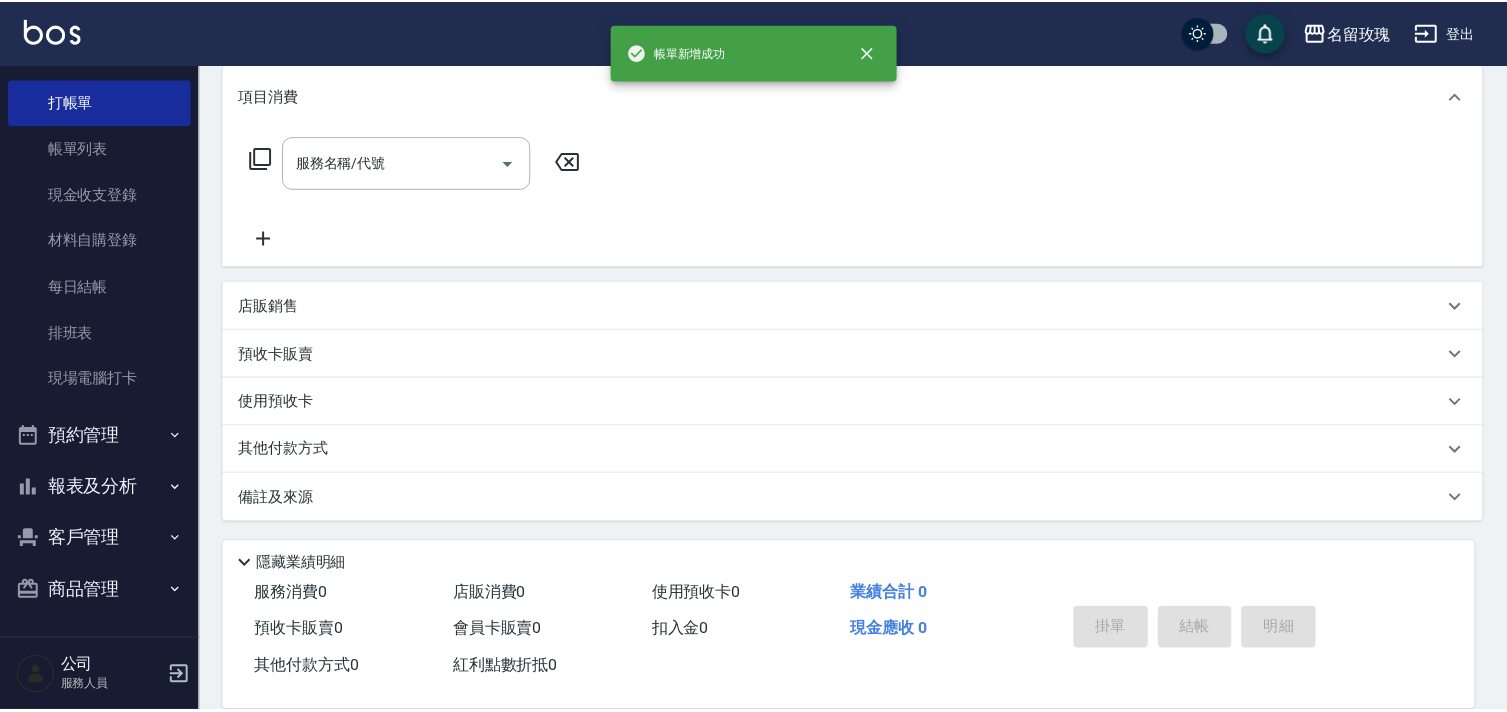 scroll, scrollTop: 0, scrollLeft: 0, axis: both 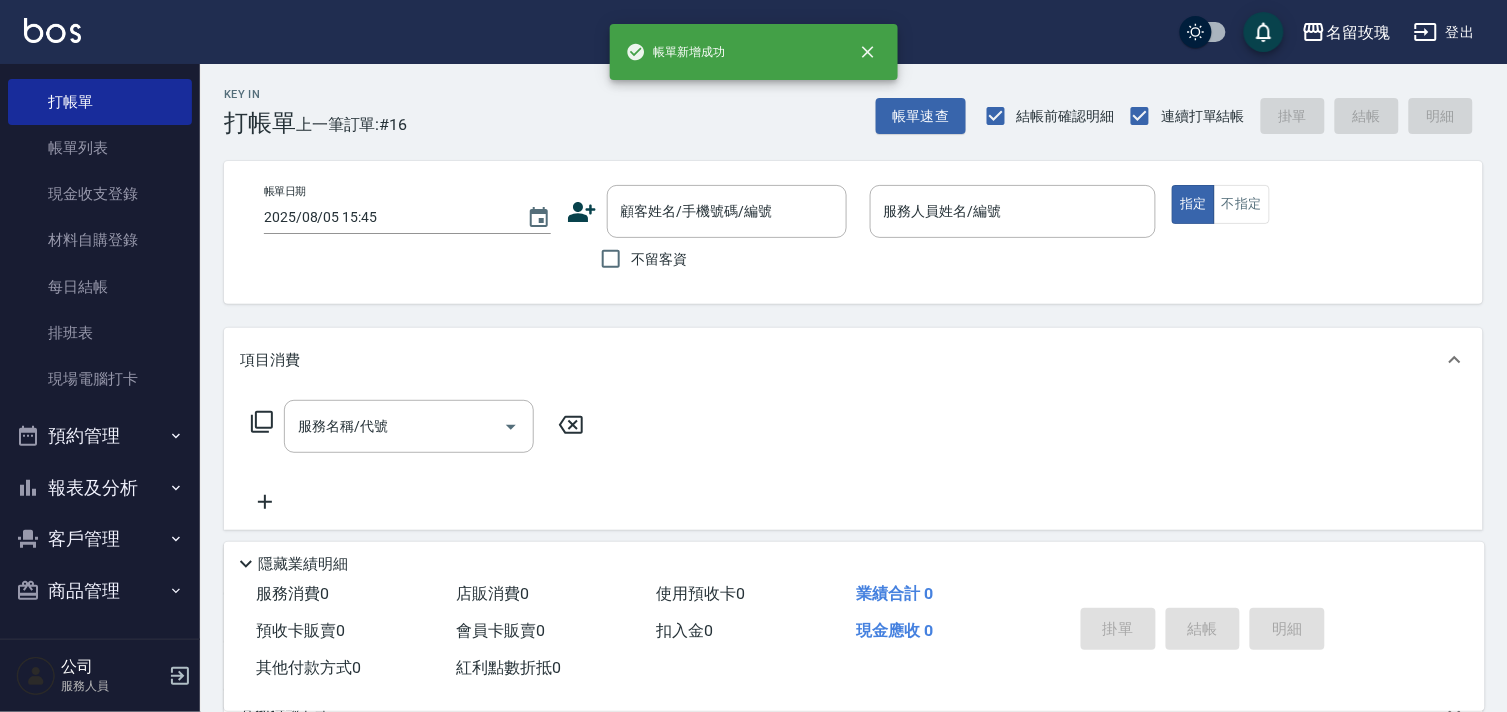 click on "報表及分析" at bounding box center [100, 488] 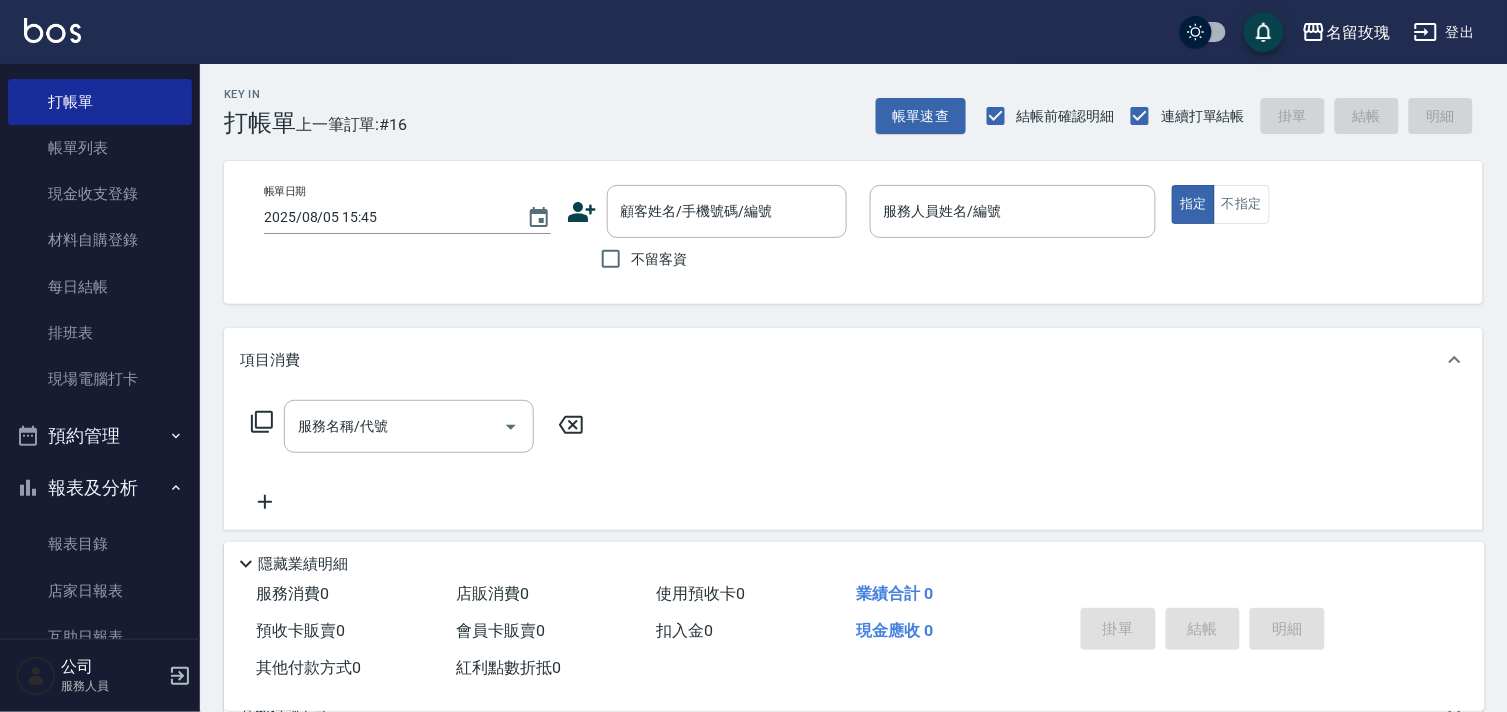 scroll, scrollTop: 232, scrollLeft: 0, axis: vertical 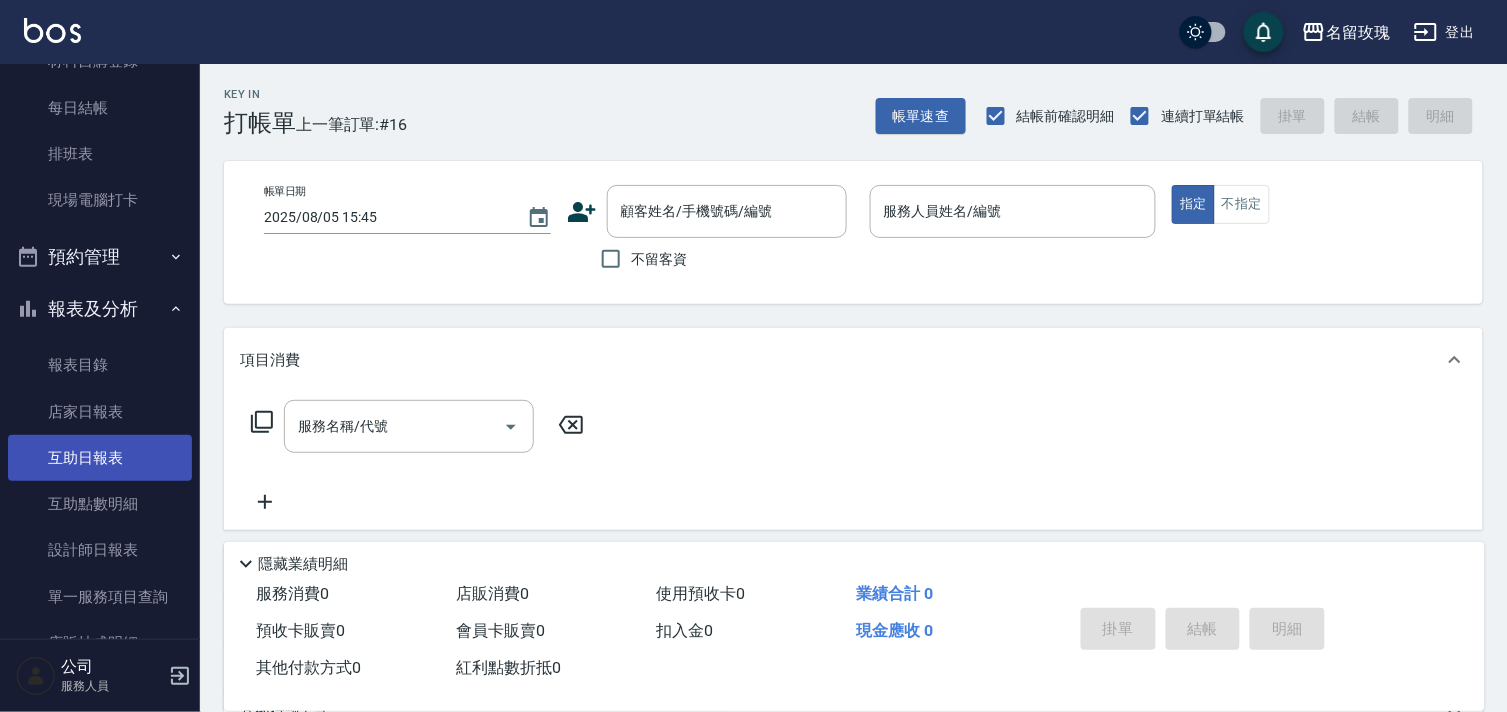 click on "互助日報表" at bounding box center (100, 458) 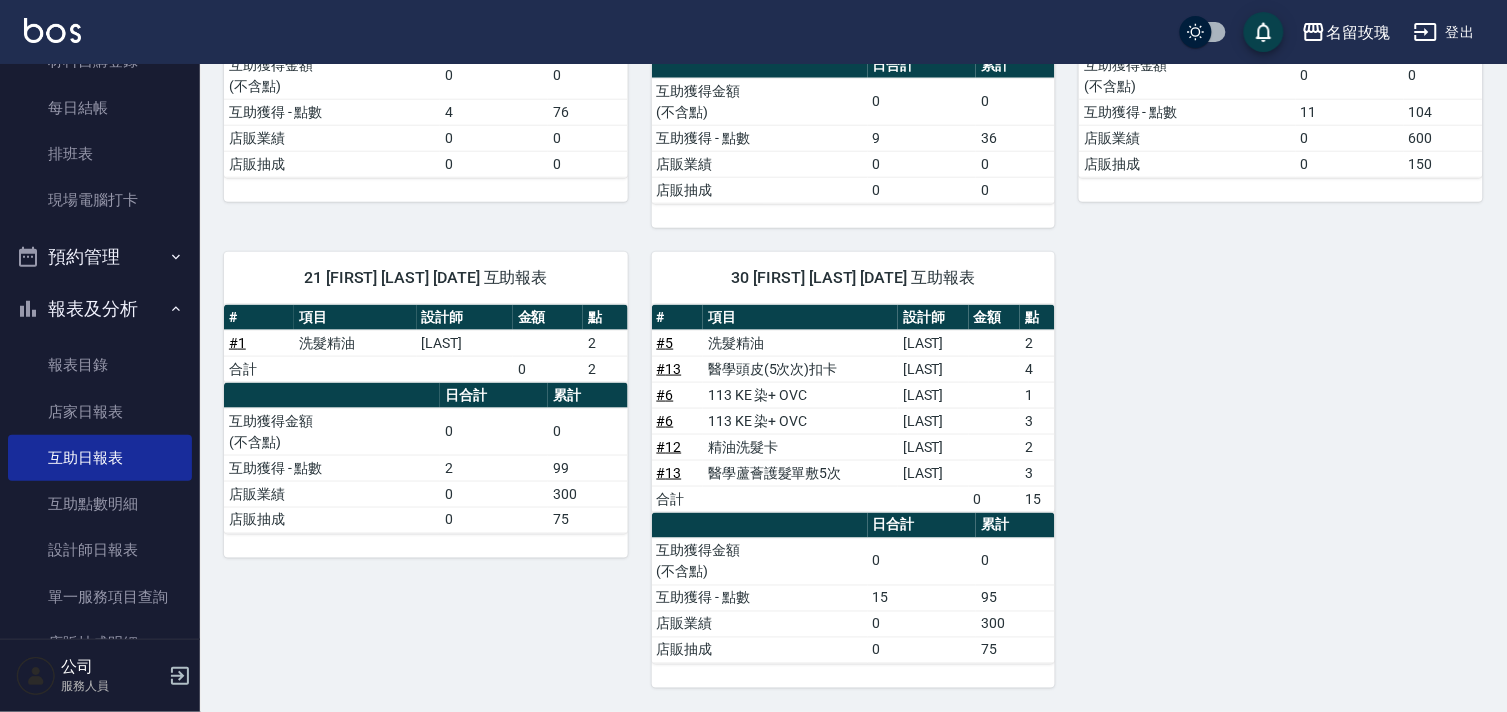 scroll, scrollTop: 453, scrollLeft: 0, axis: vertical 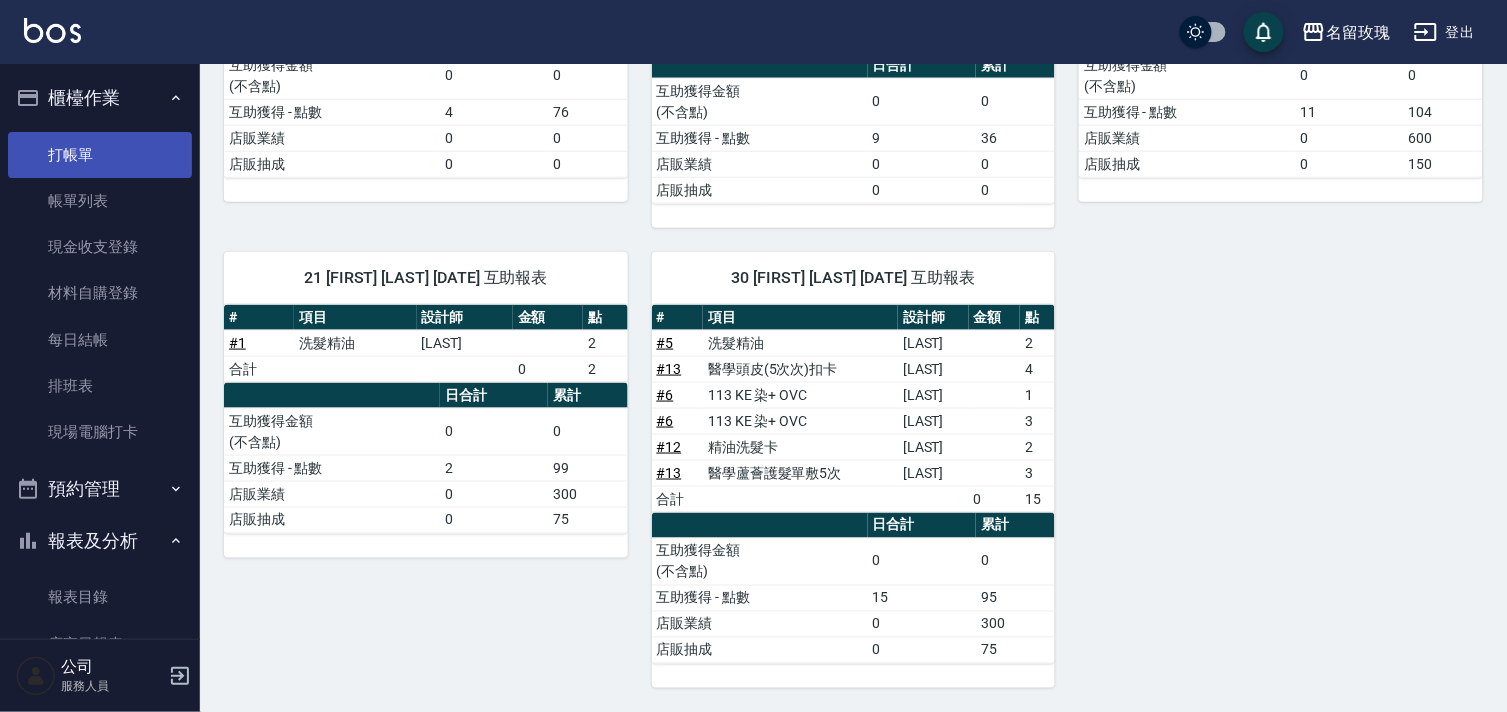 click on "打帳單" at bounding box center [100, 155] 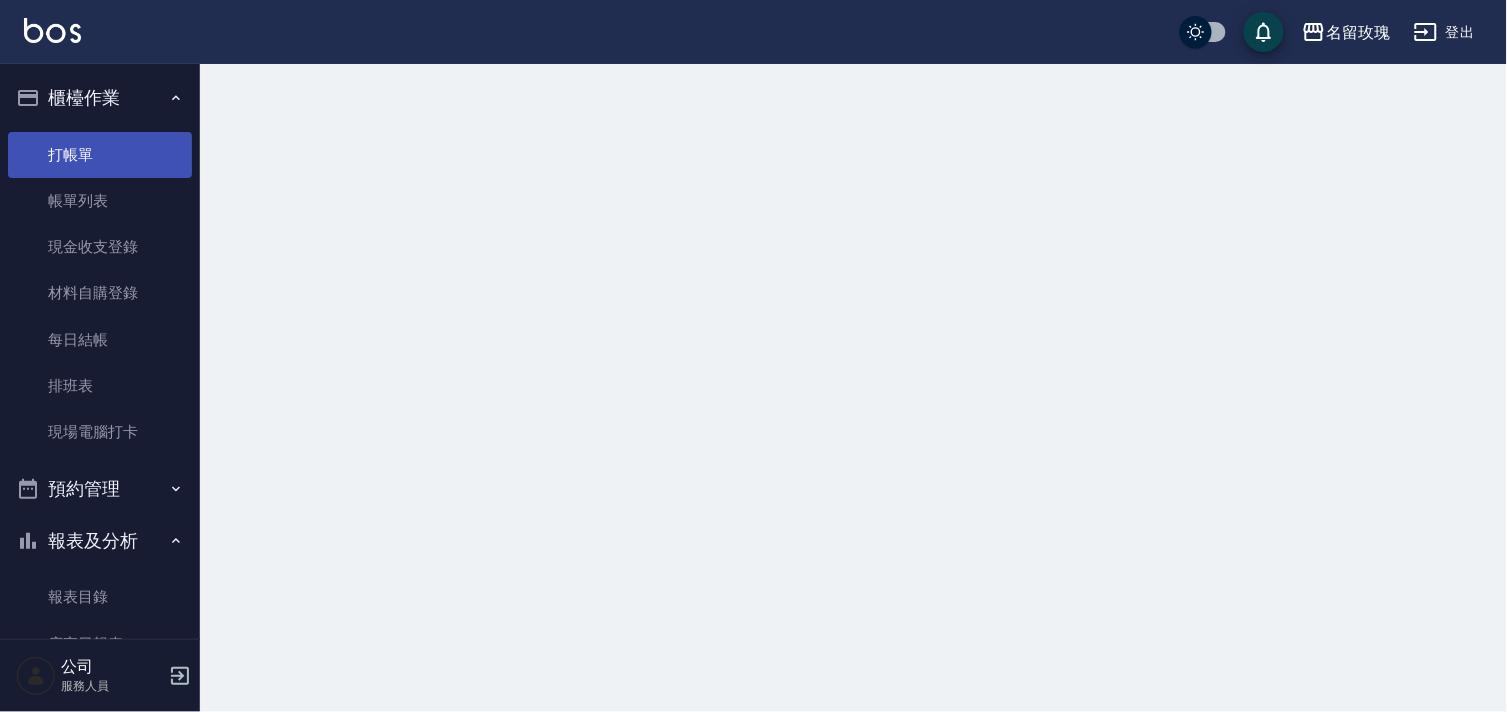 scroll, scrollTop: 0, scrollLeft: 0, axis: both 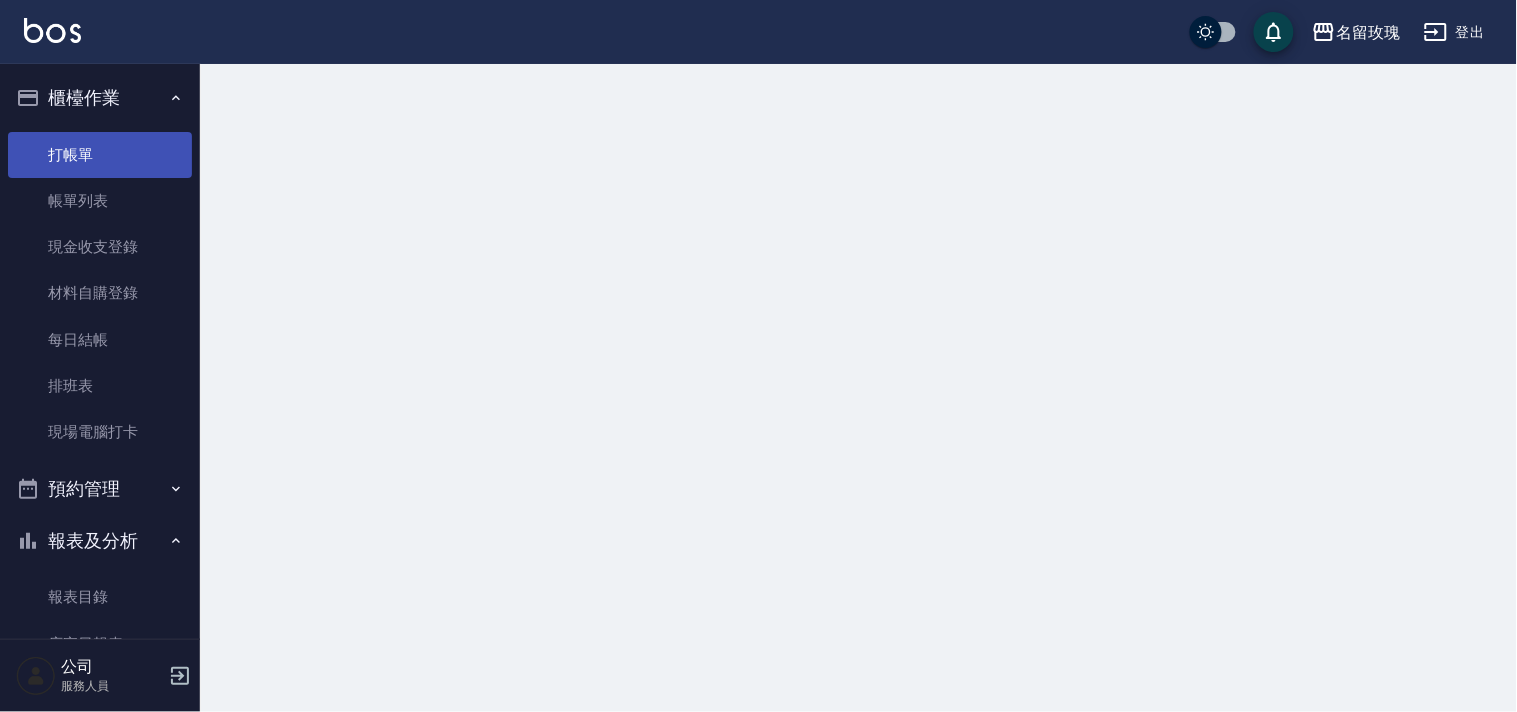 drag, startPoint x: 105, startPoint y: 172, endPoint x: 121, endPoint y: 147, distance: 29.681644 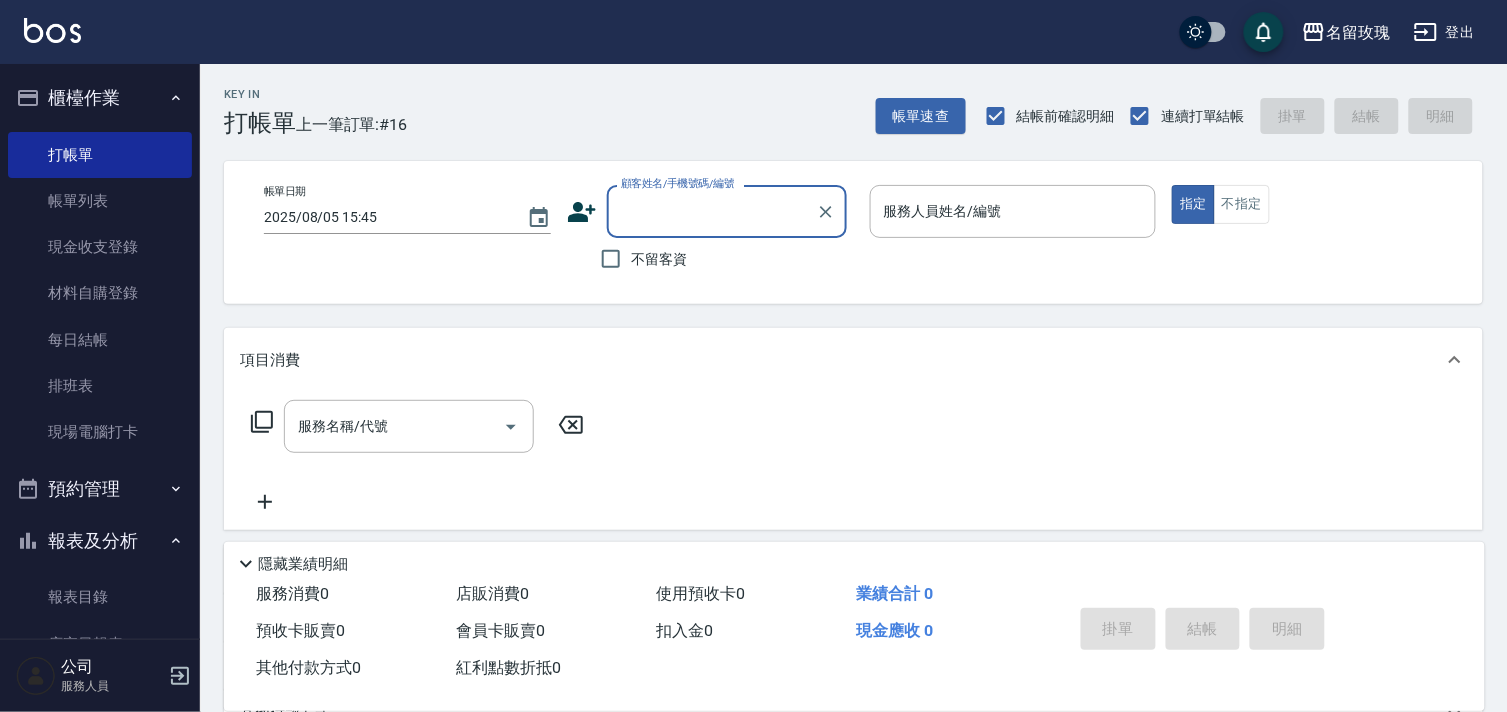 click on "不留客資" at bounding box center (660, 259) 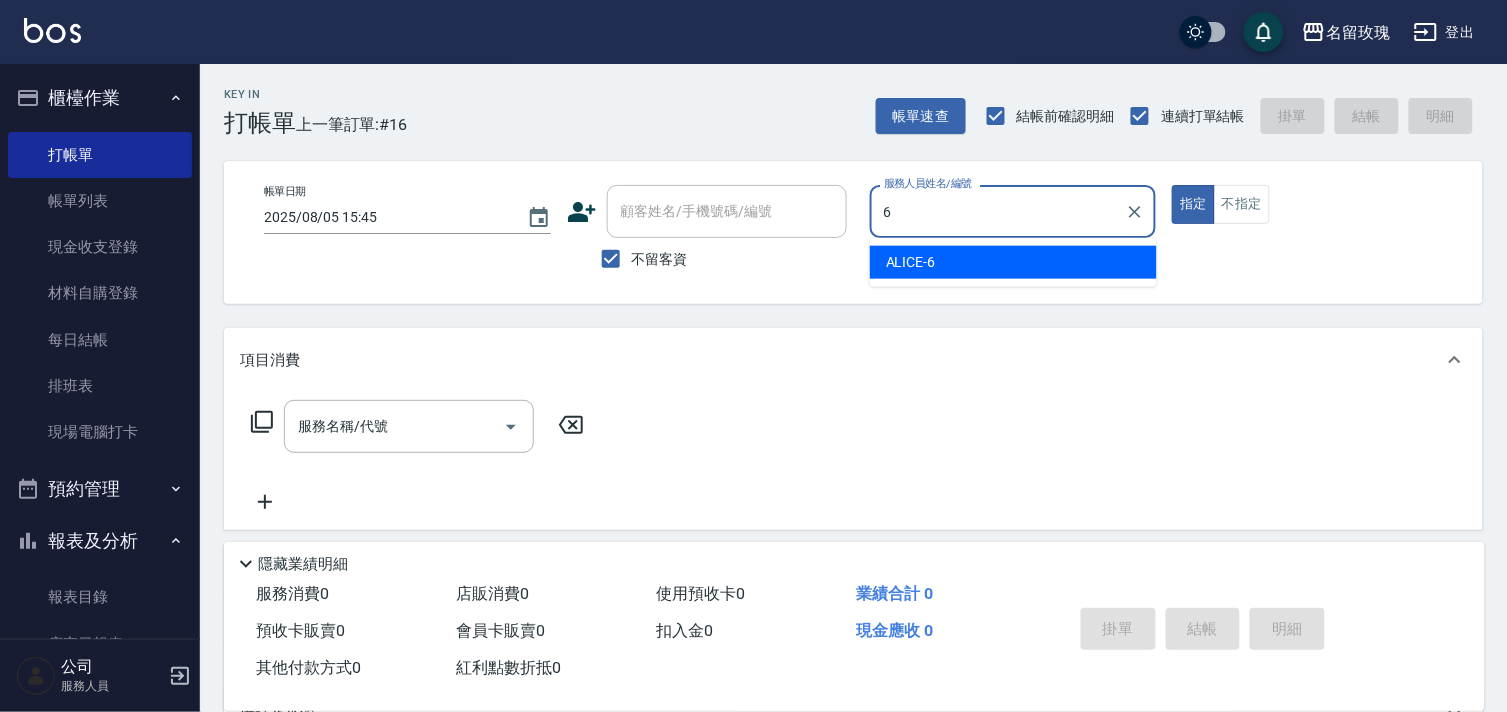 type on "ALICE-6" 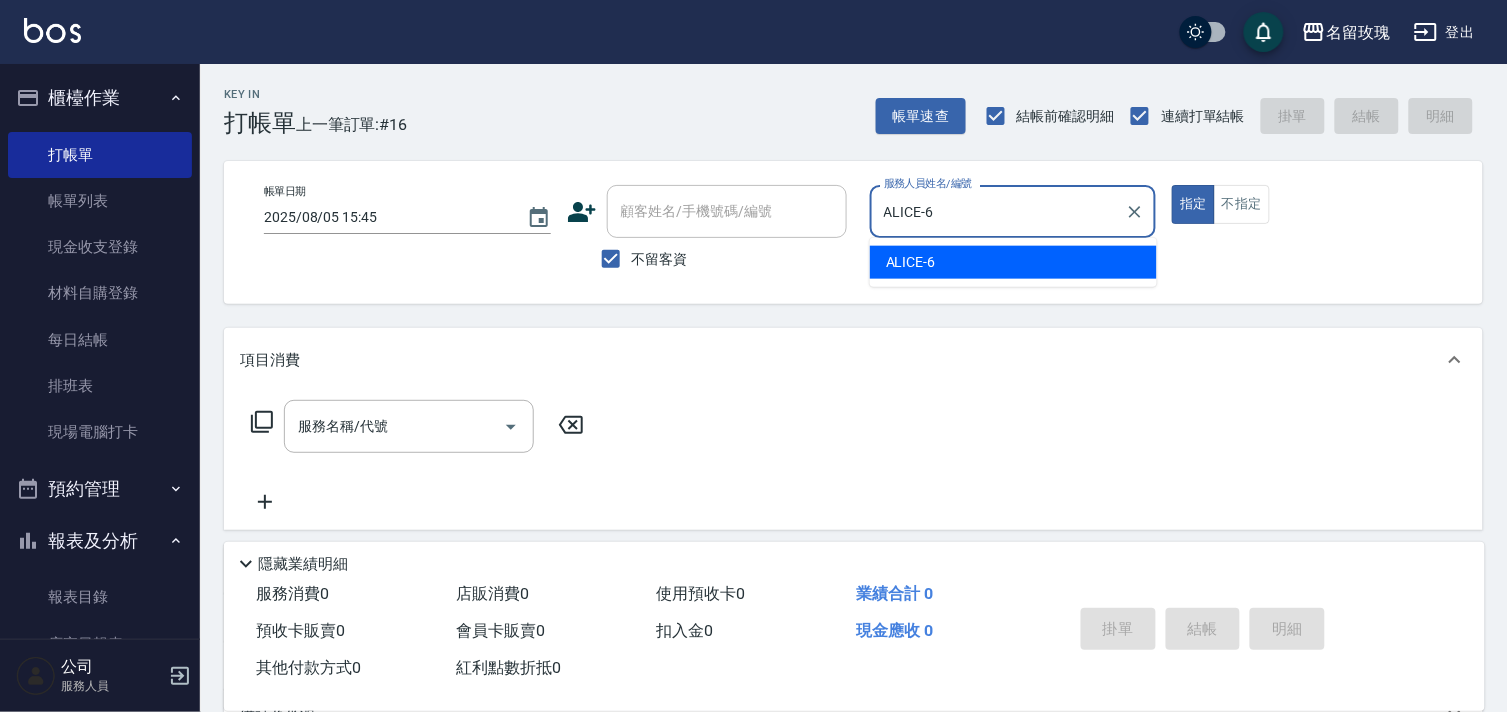 type on "true" 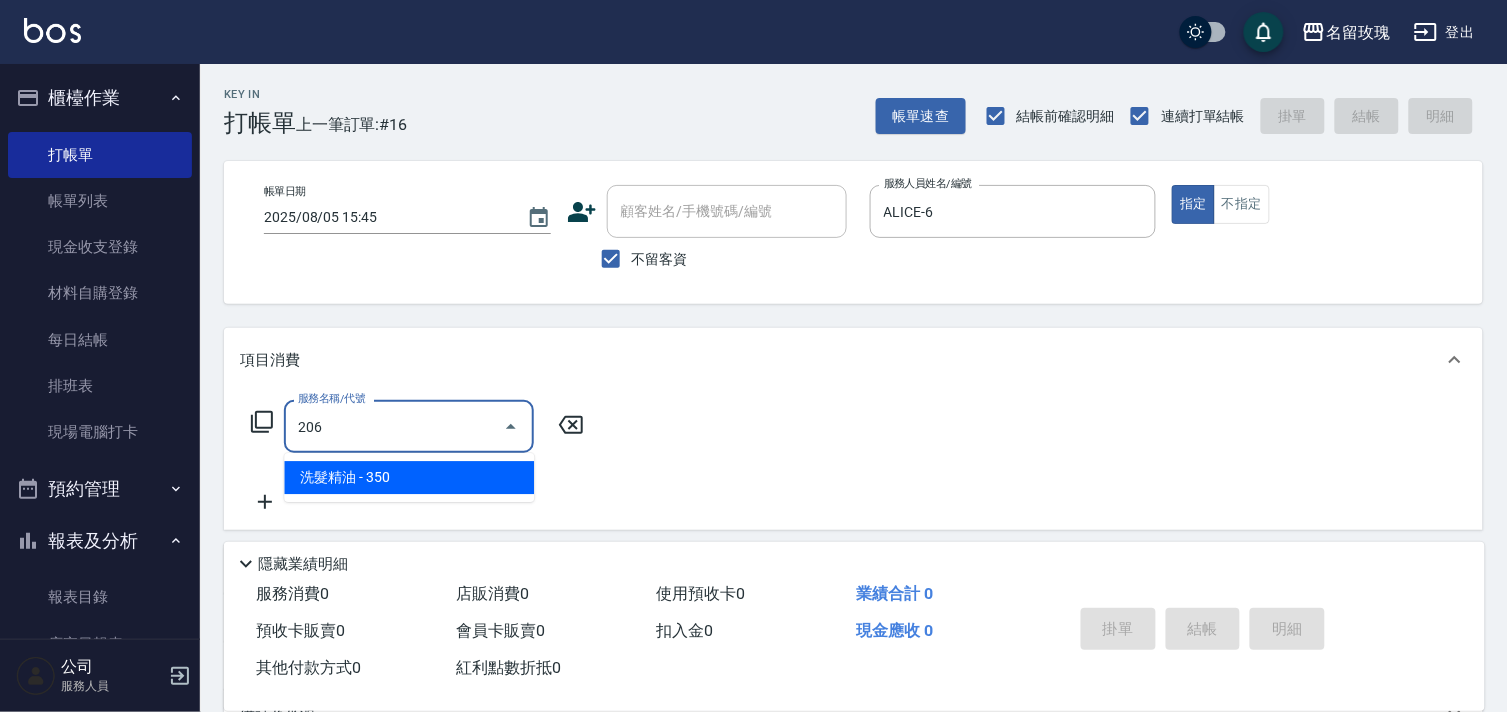type on "洗髮精油(206)" 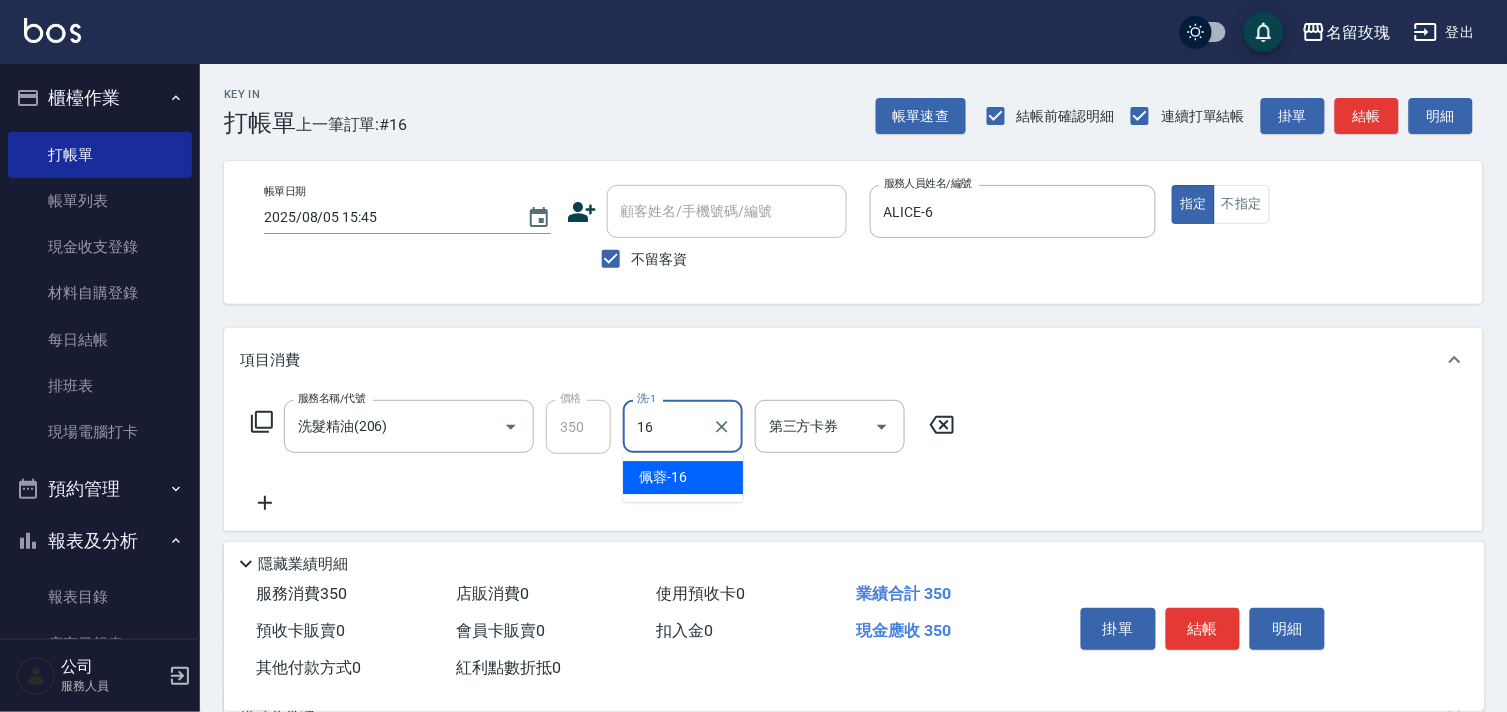 type on "佩蓉-16" 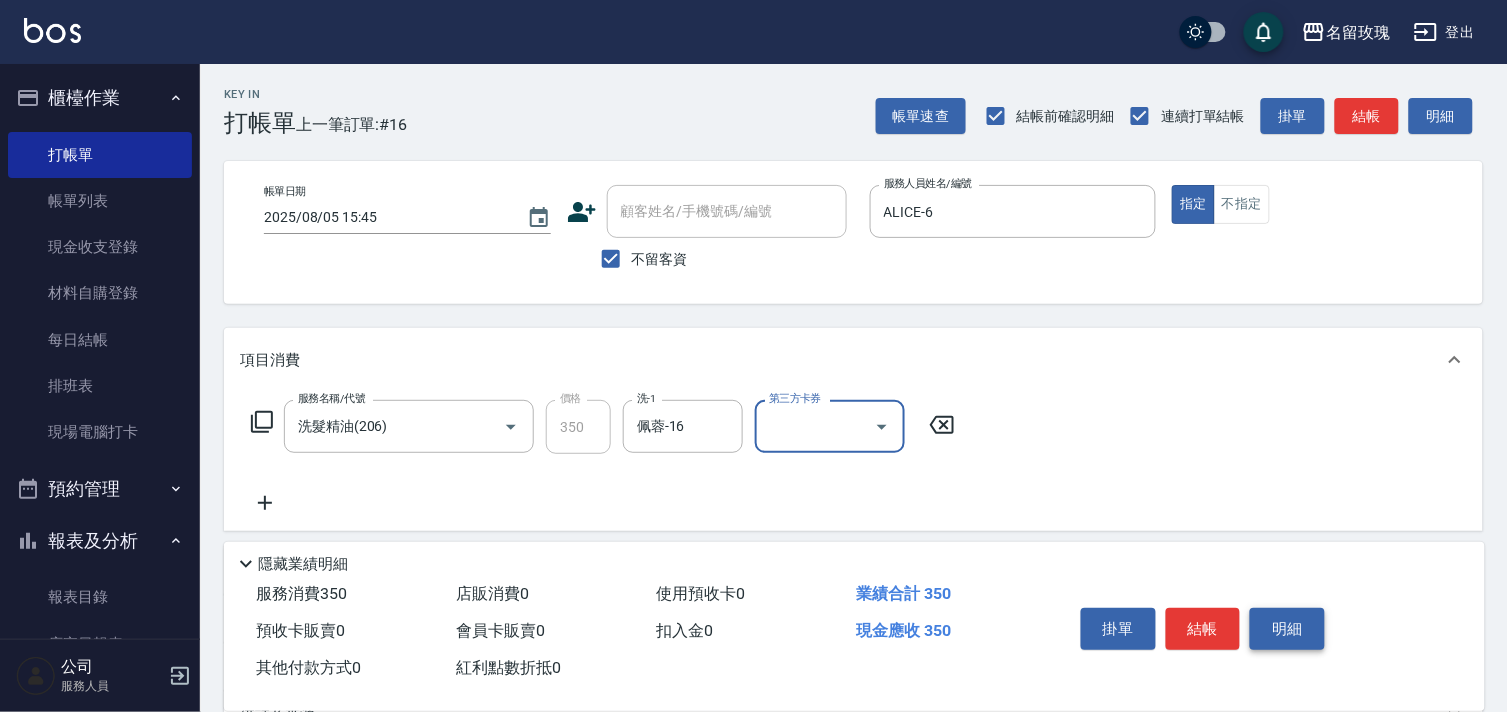 click on "明細" at bounding box center (1287, 629) 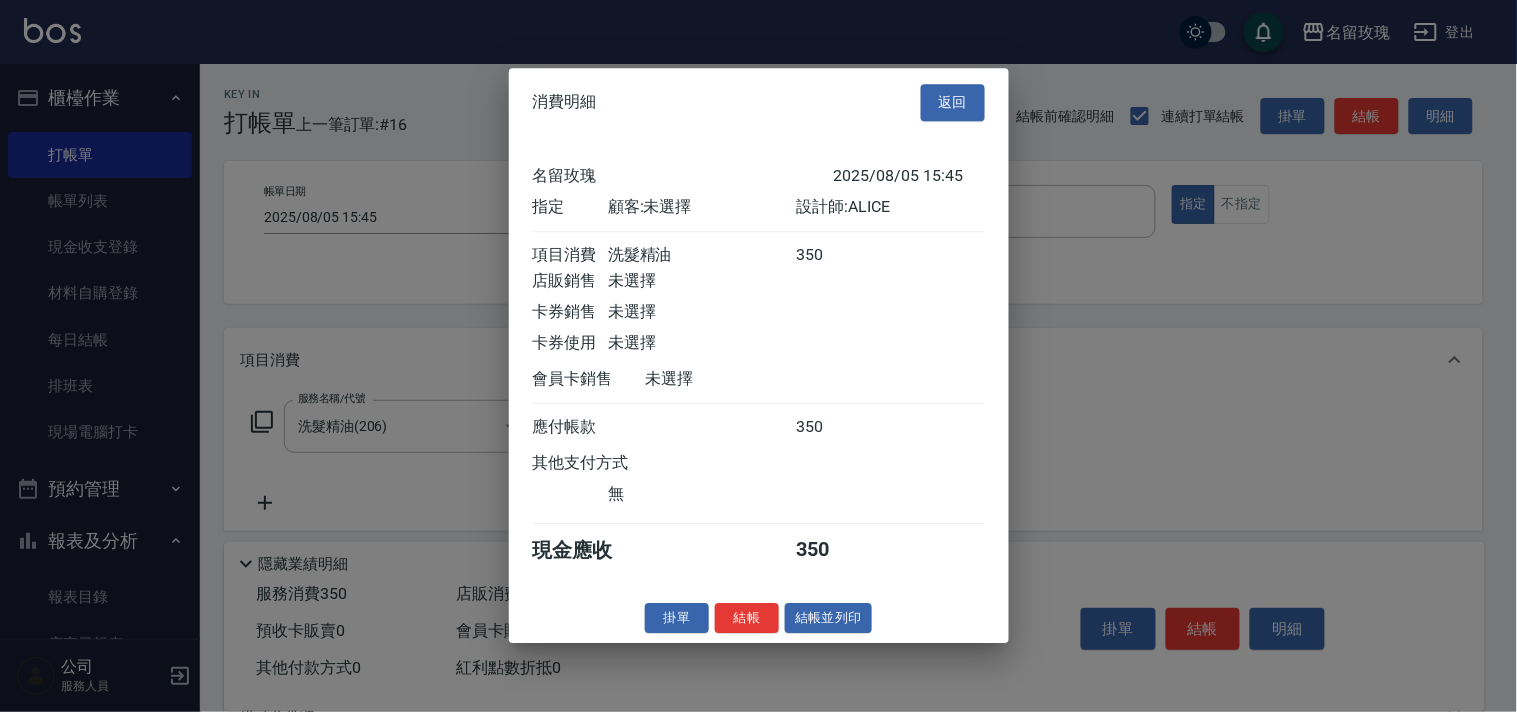 click on "結帳並列印" at bounding box center [828, 618] 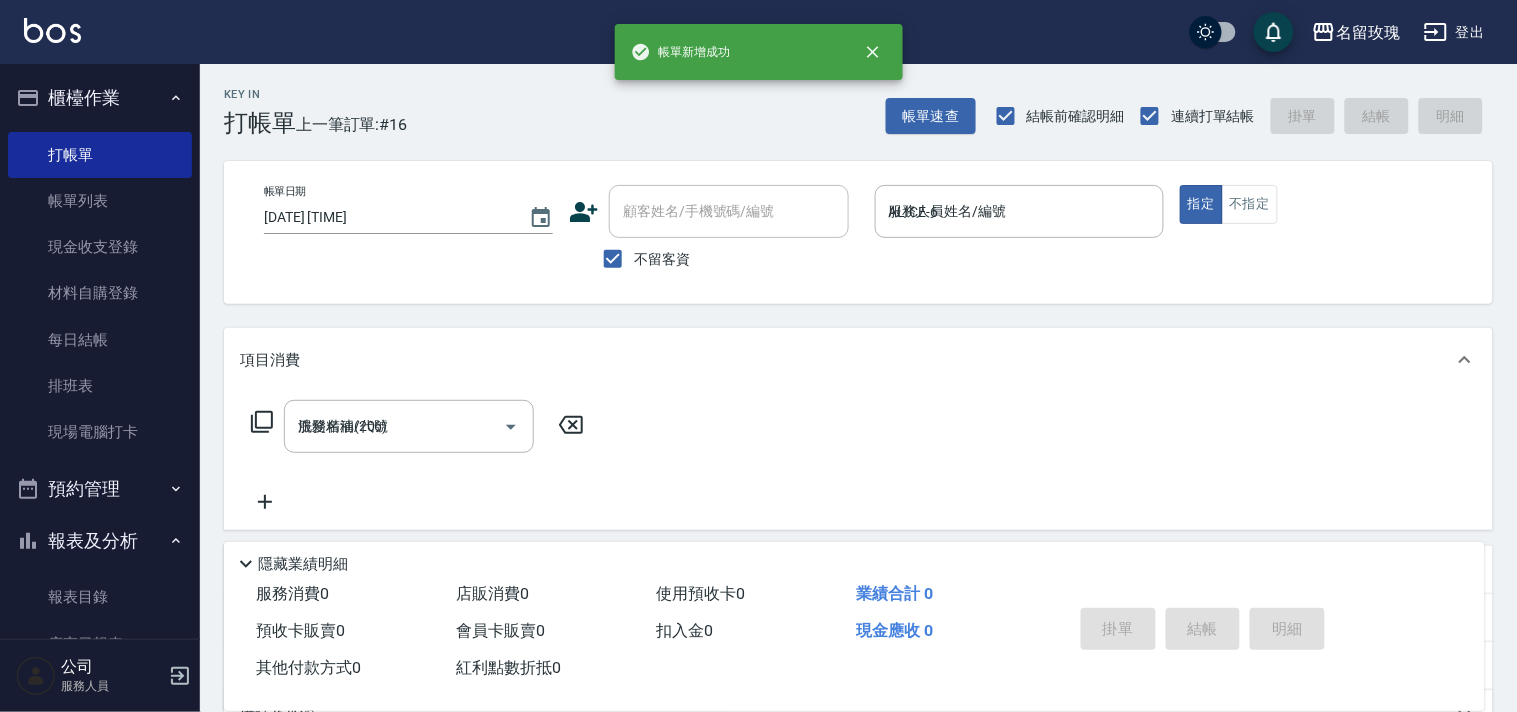 type on "[DATE] [TIME]" 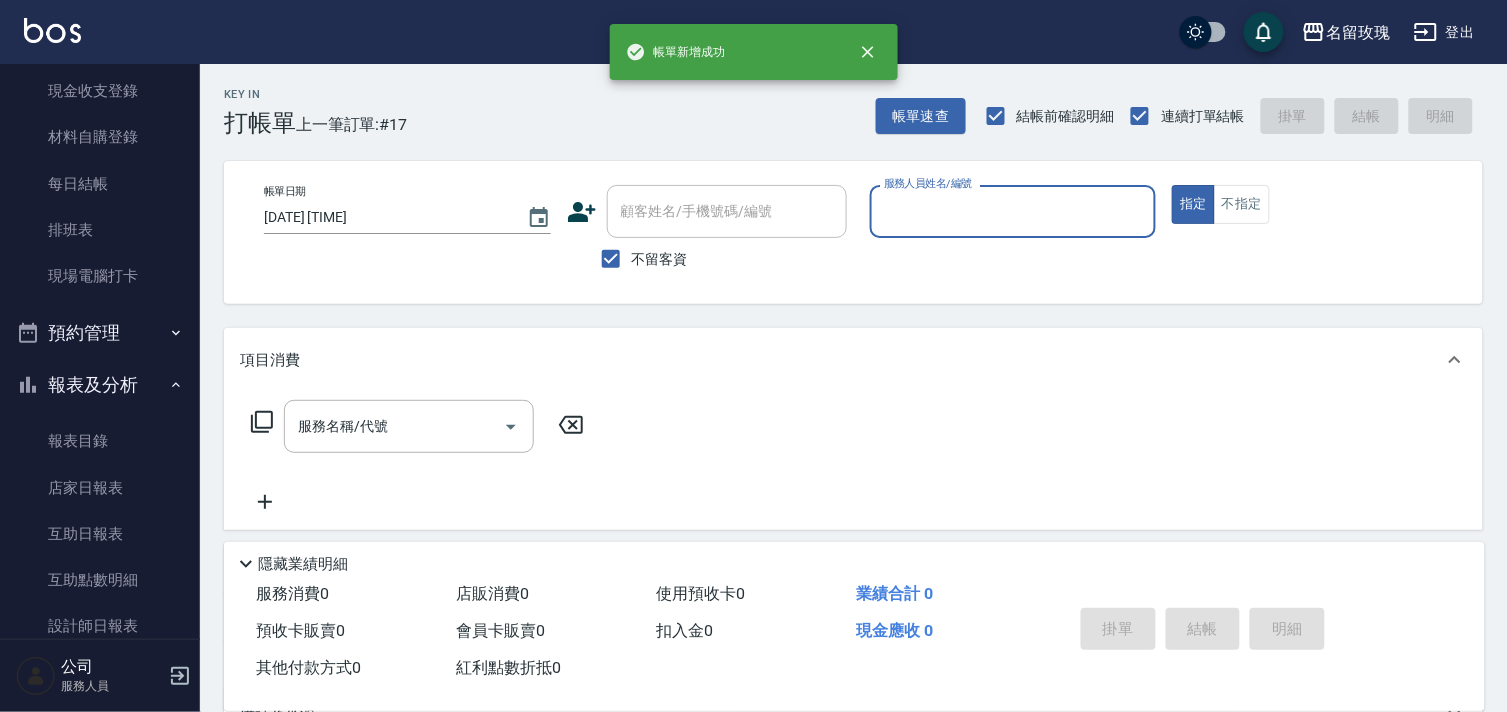 scroll, scrollTop: 333, scrollLeft: 0, axis: vertical 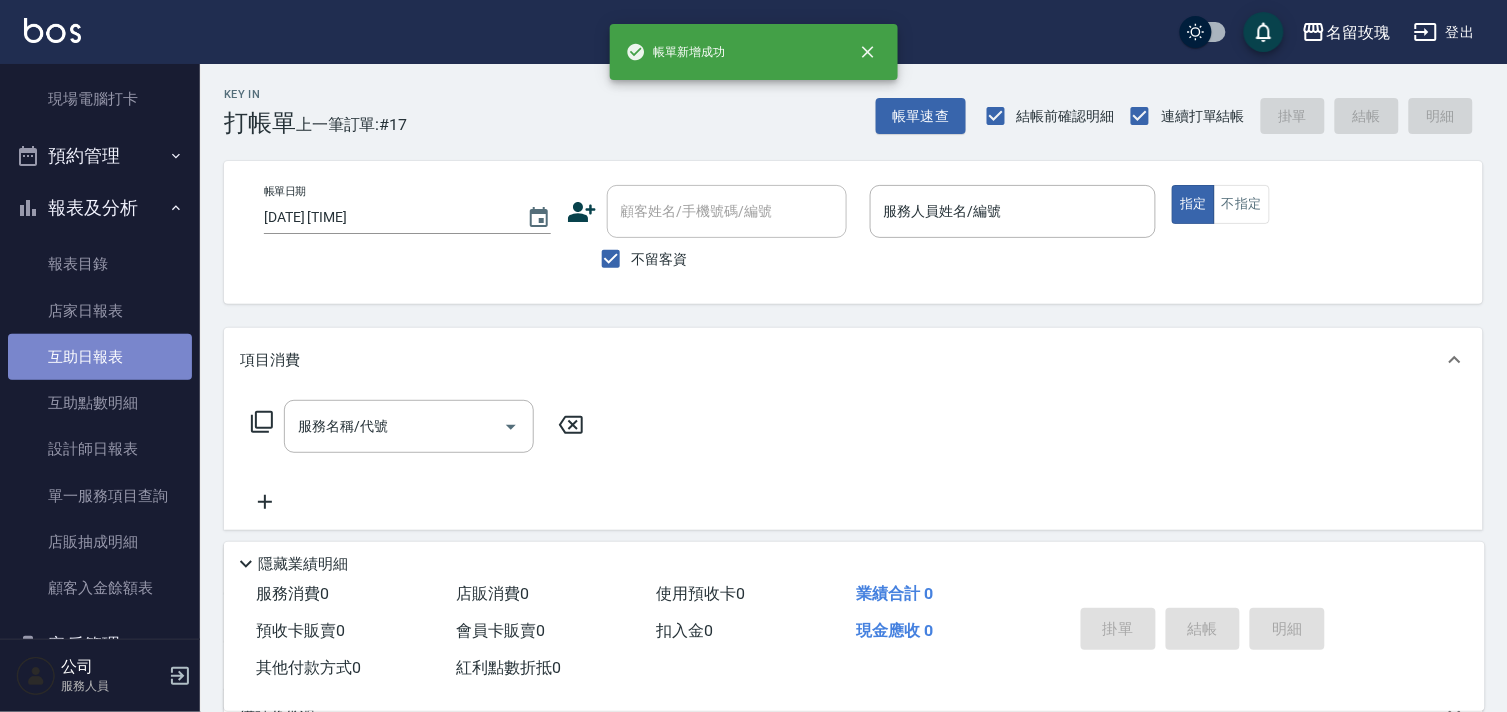 click on "互助日報表" at bounding box center [100, 357] 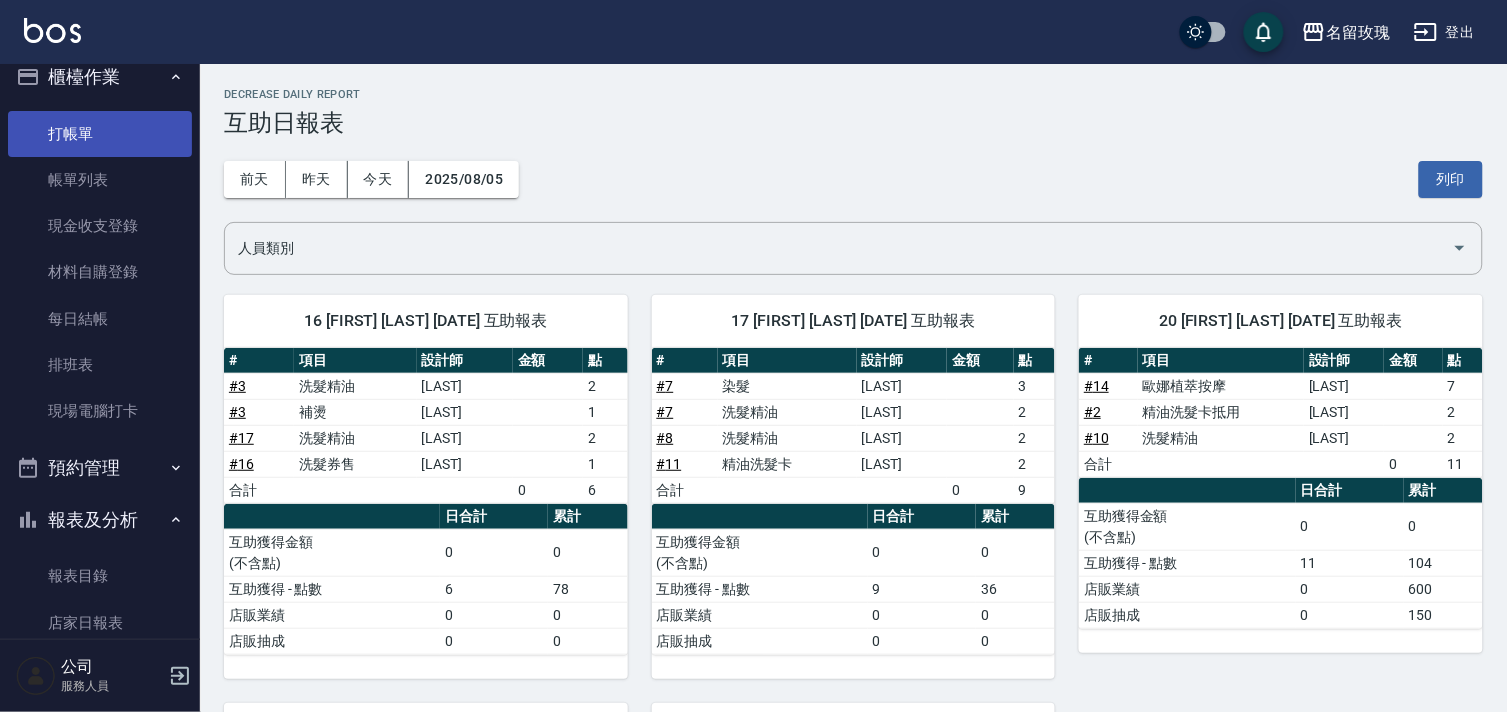 scroll, scrollTop: 0, scrollLeft: 0, axis: both 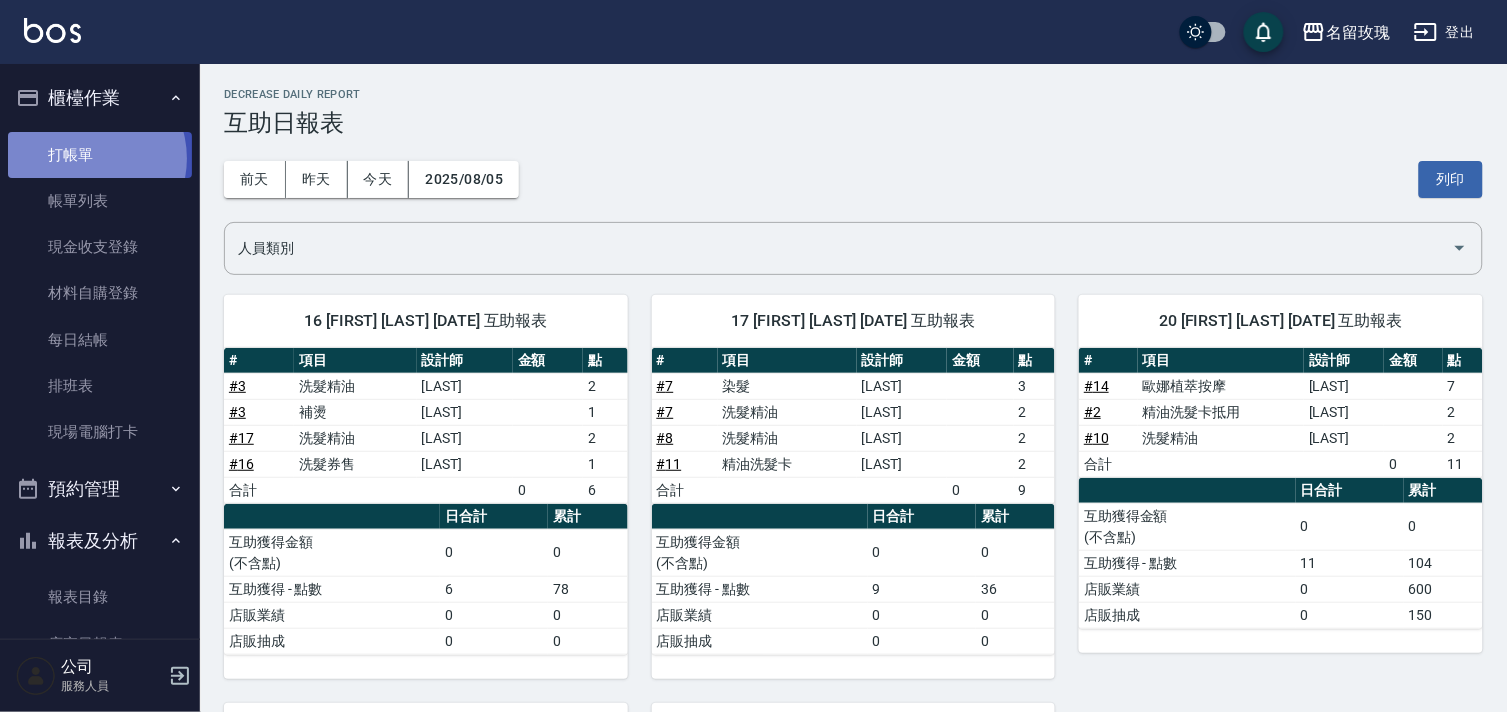click on "打帳單" at bounding box center (100, 155) 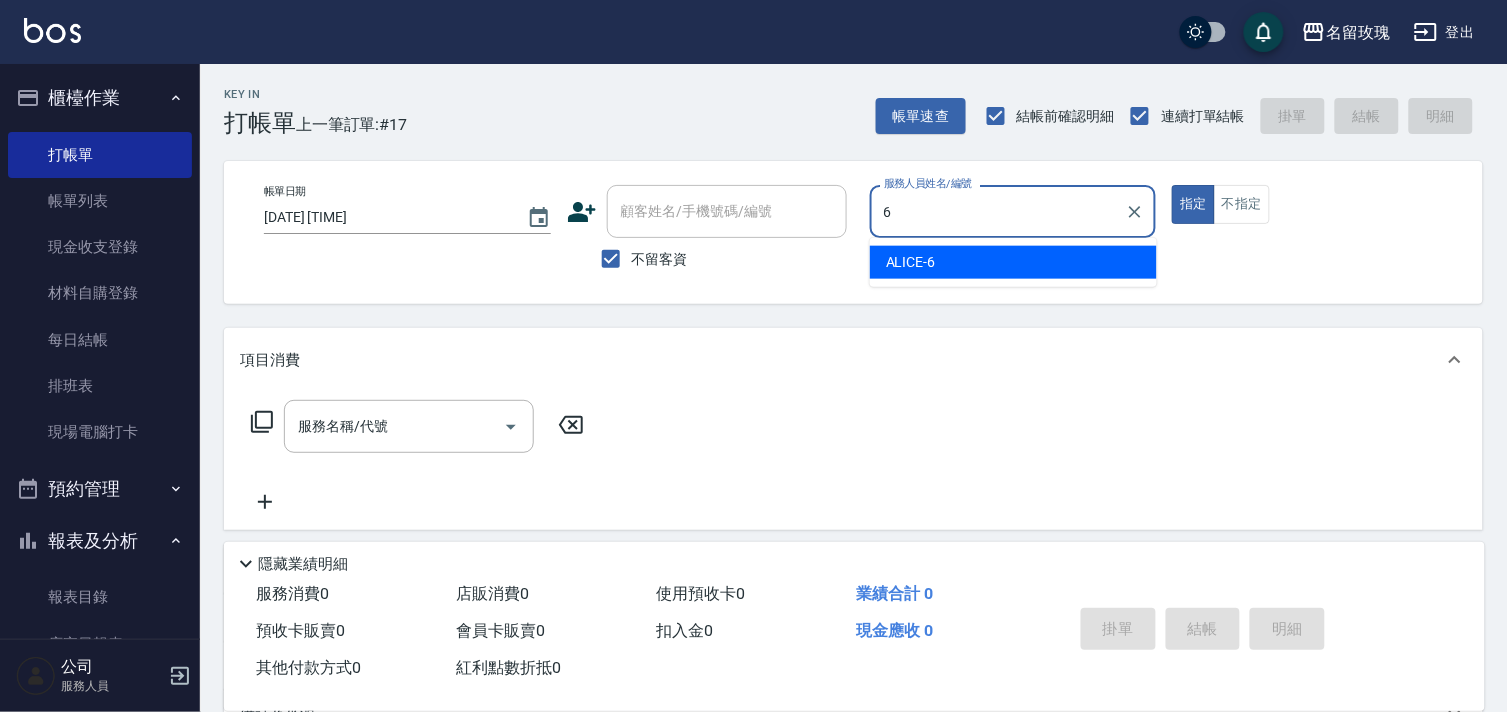 type on "ALICE-6" 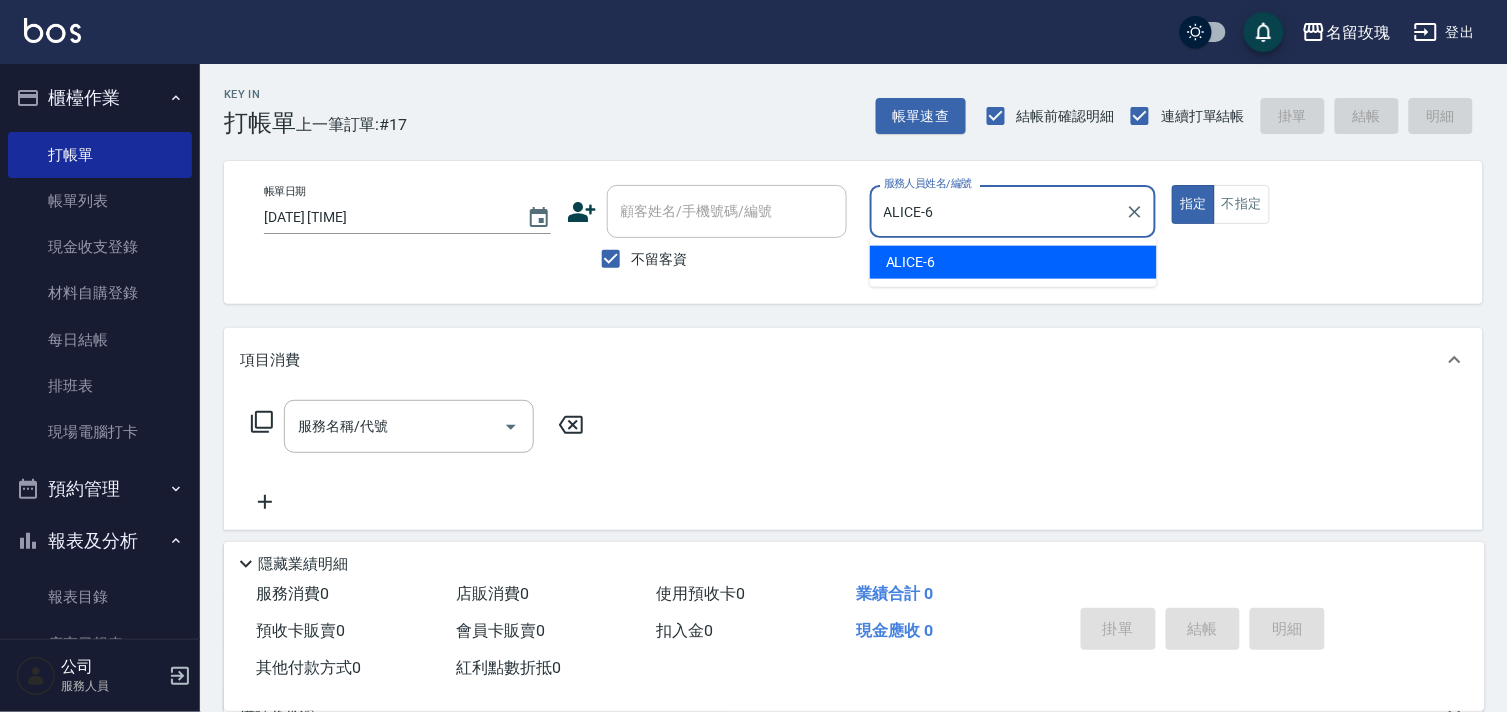 type on "true" 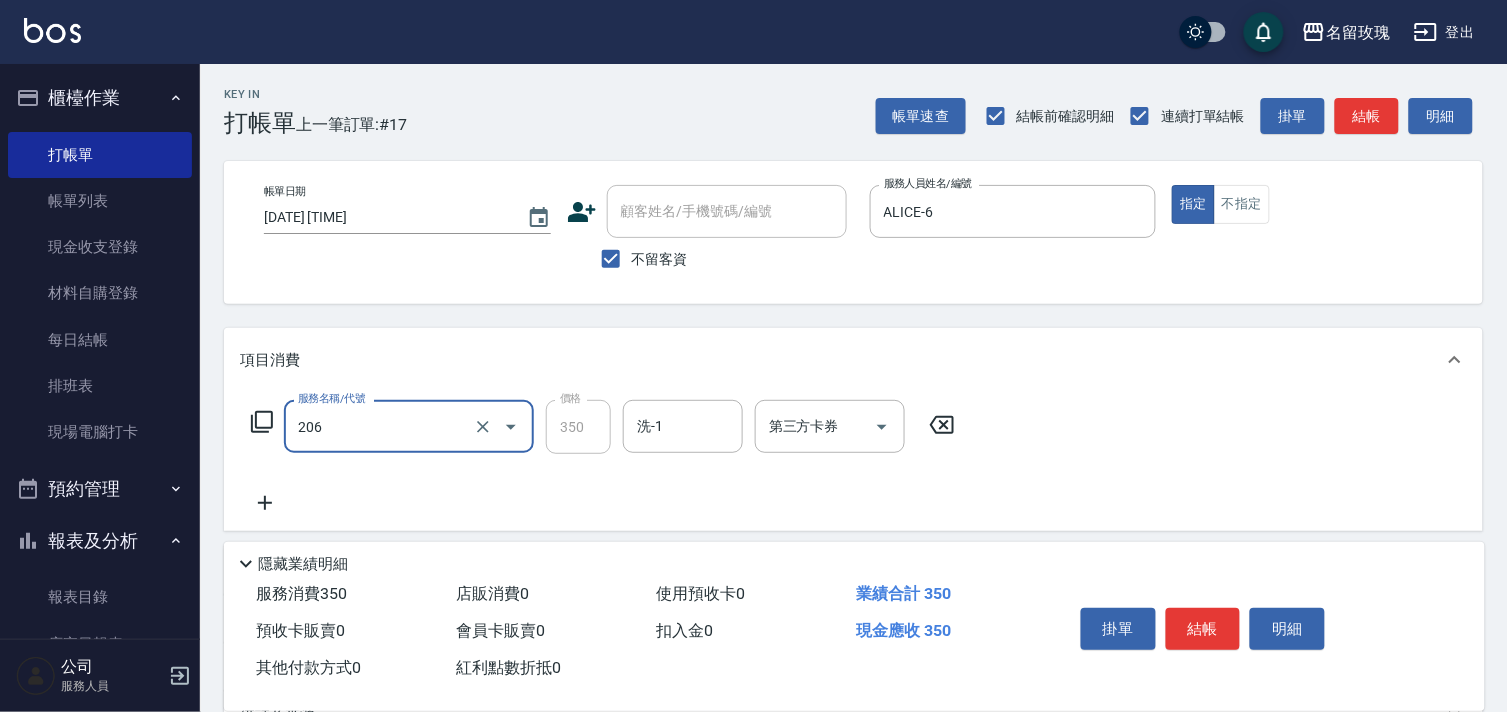 type on "洗髮精油(206)" 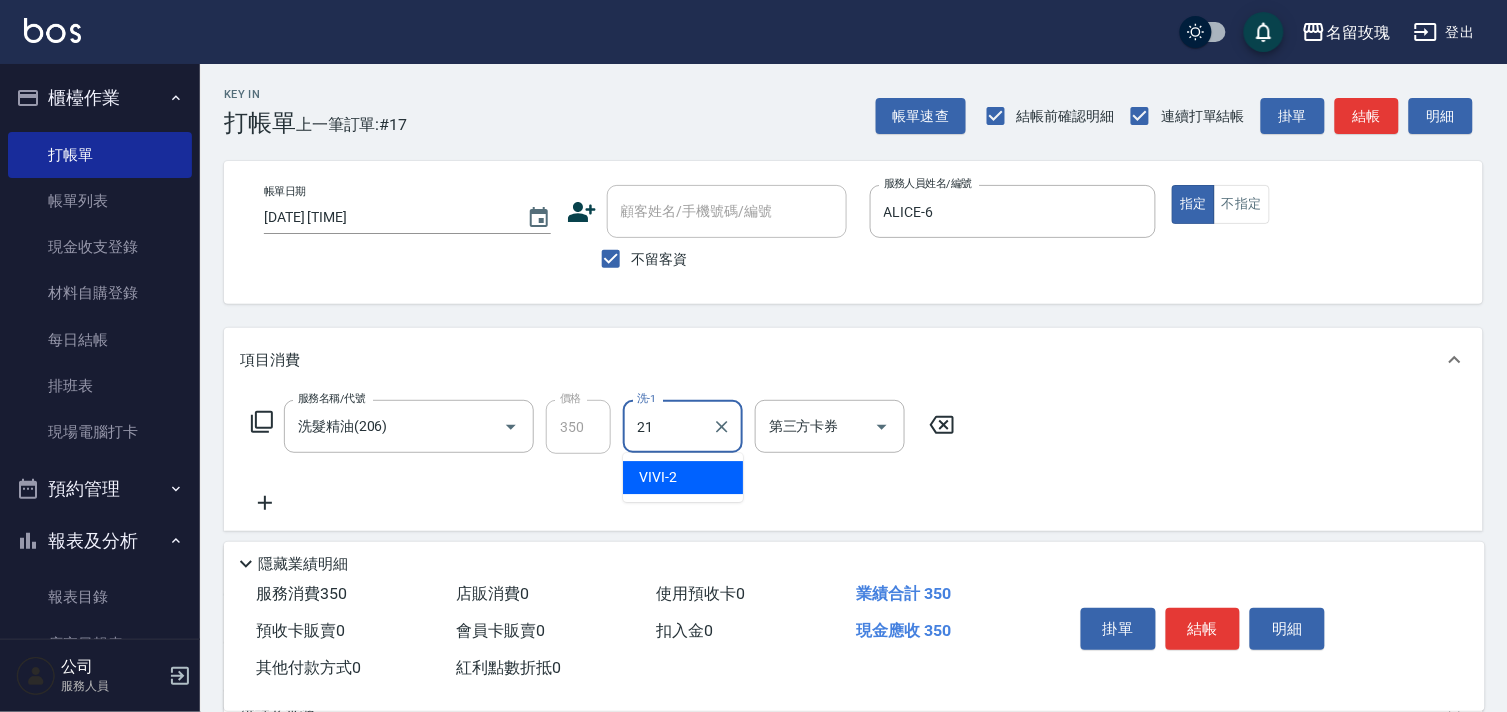 type on "少少-21" 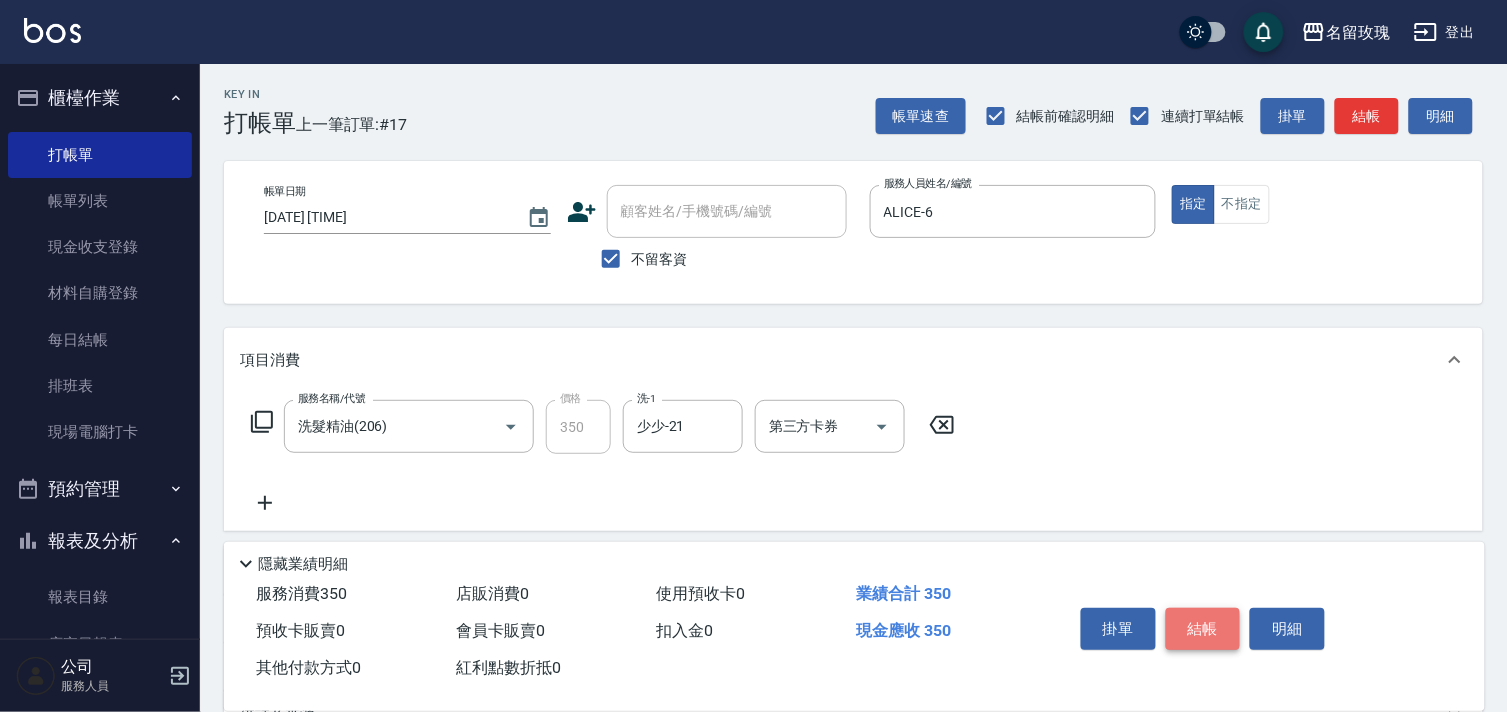 click on "結帳" at bounding box center [1203, 629] 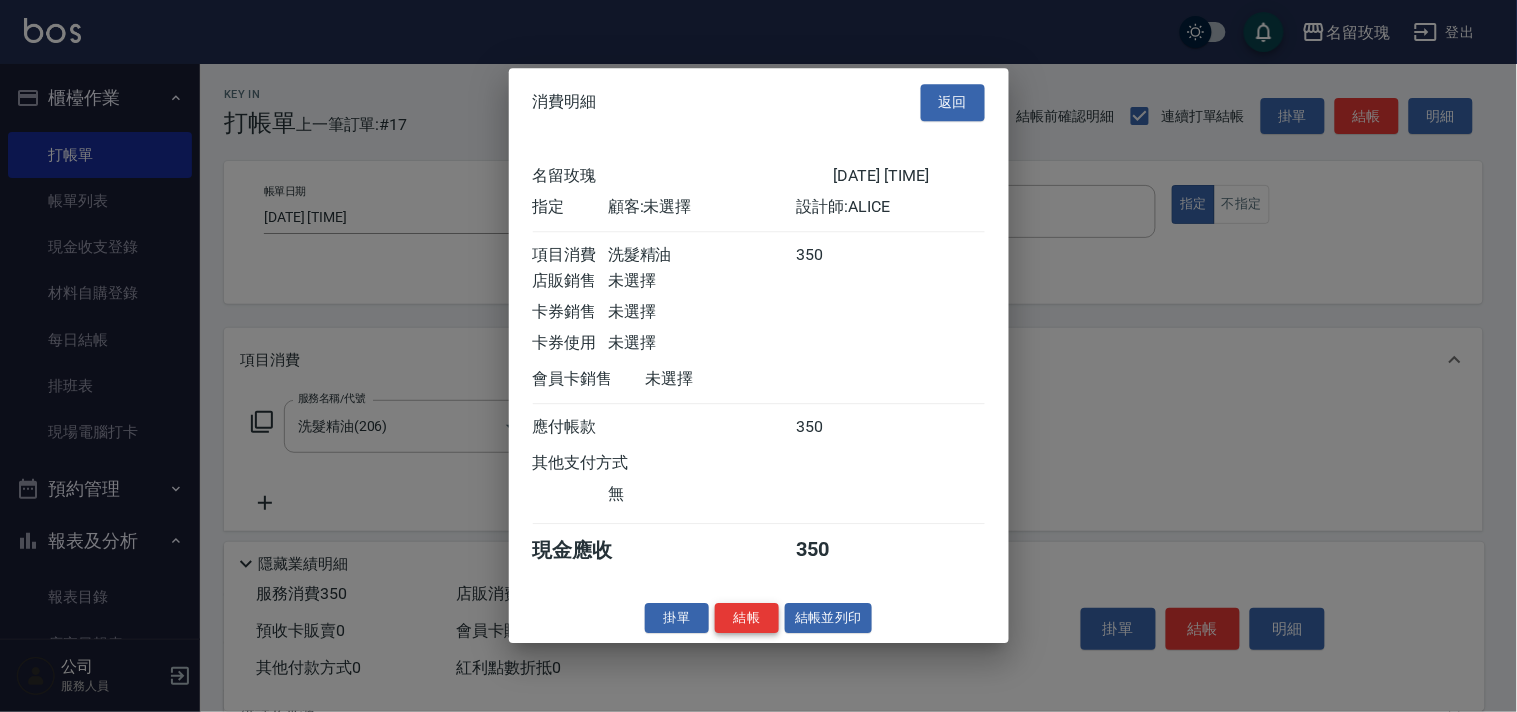 click on "結帳" at bounding box center (747, 618) 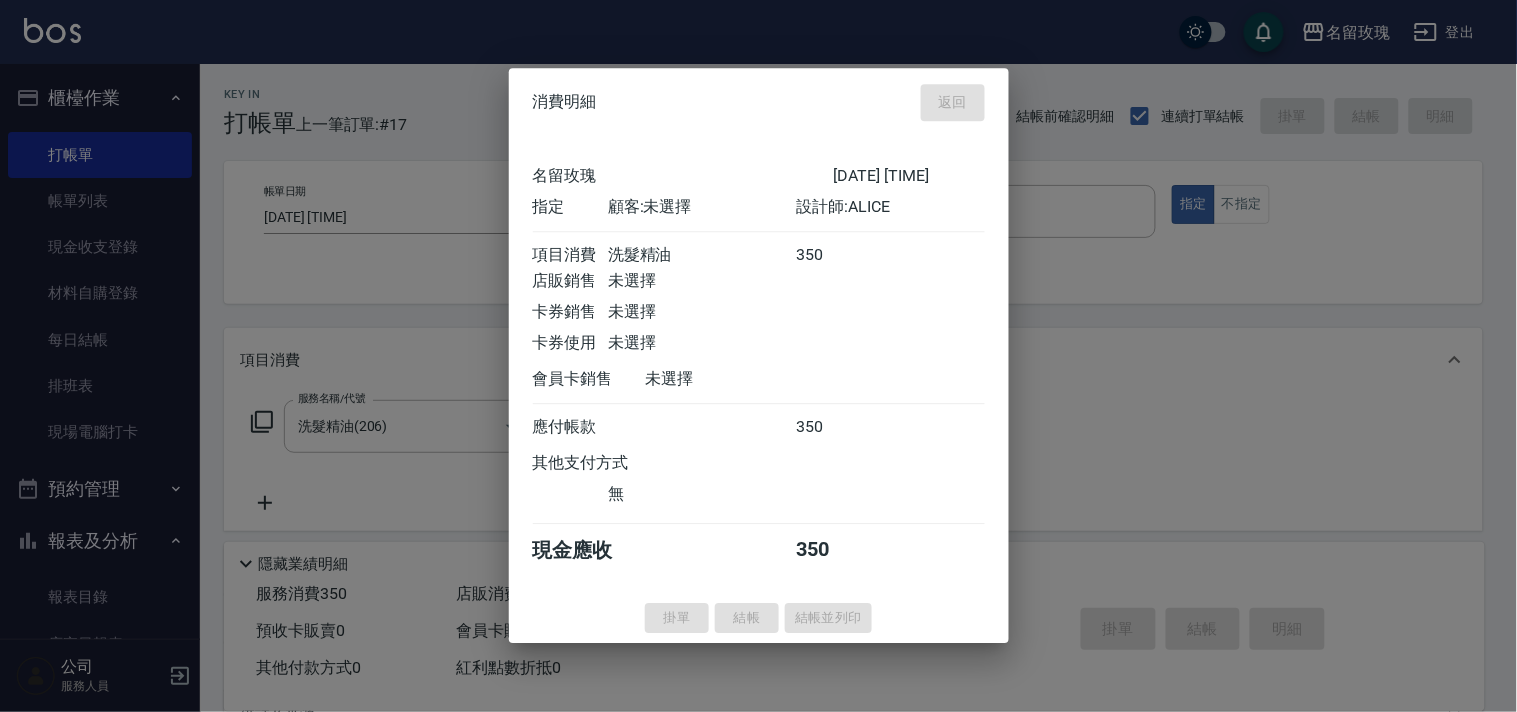 type on "2025/08/05 16:12" 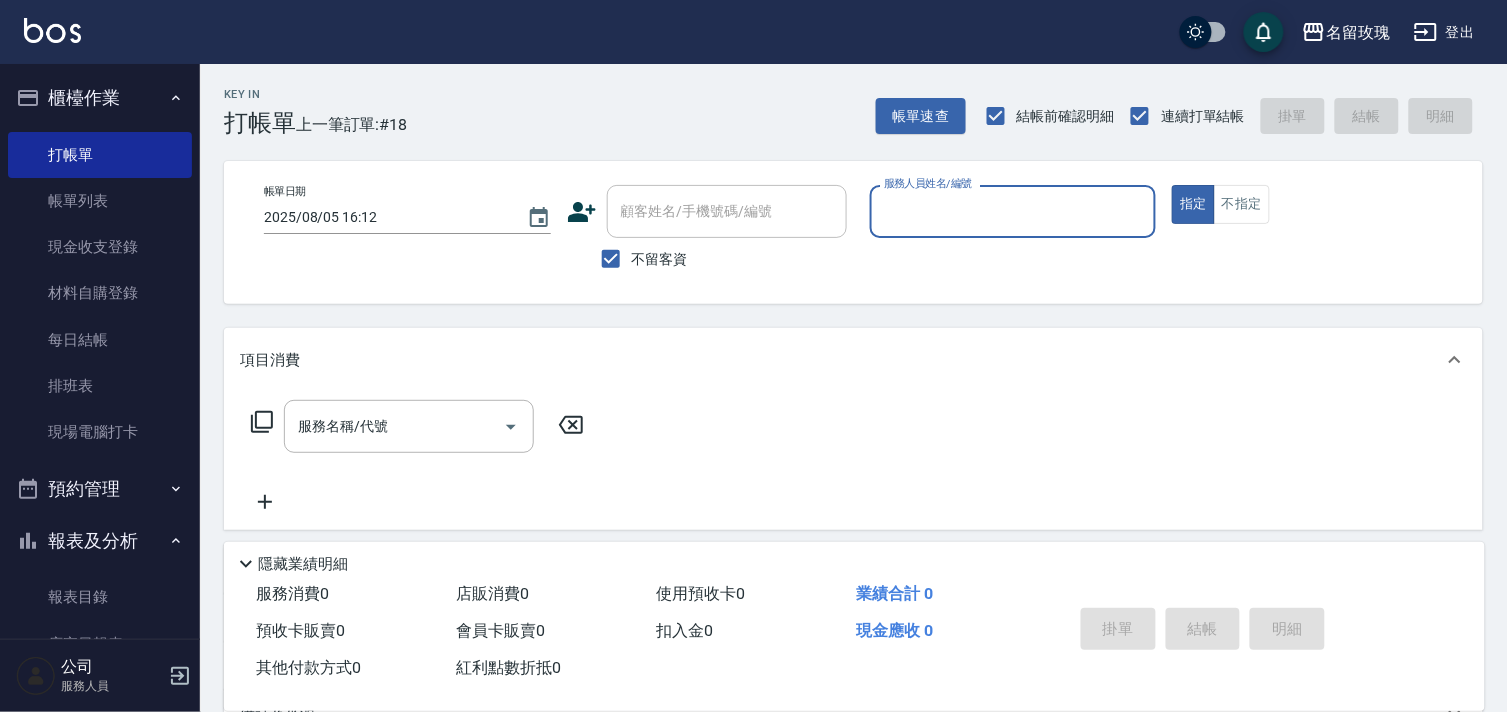 click on "名留玫瑰 登出" at bounding box center [753, 32] 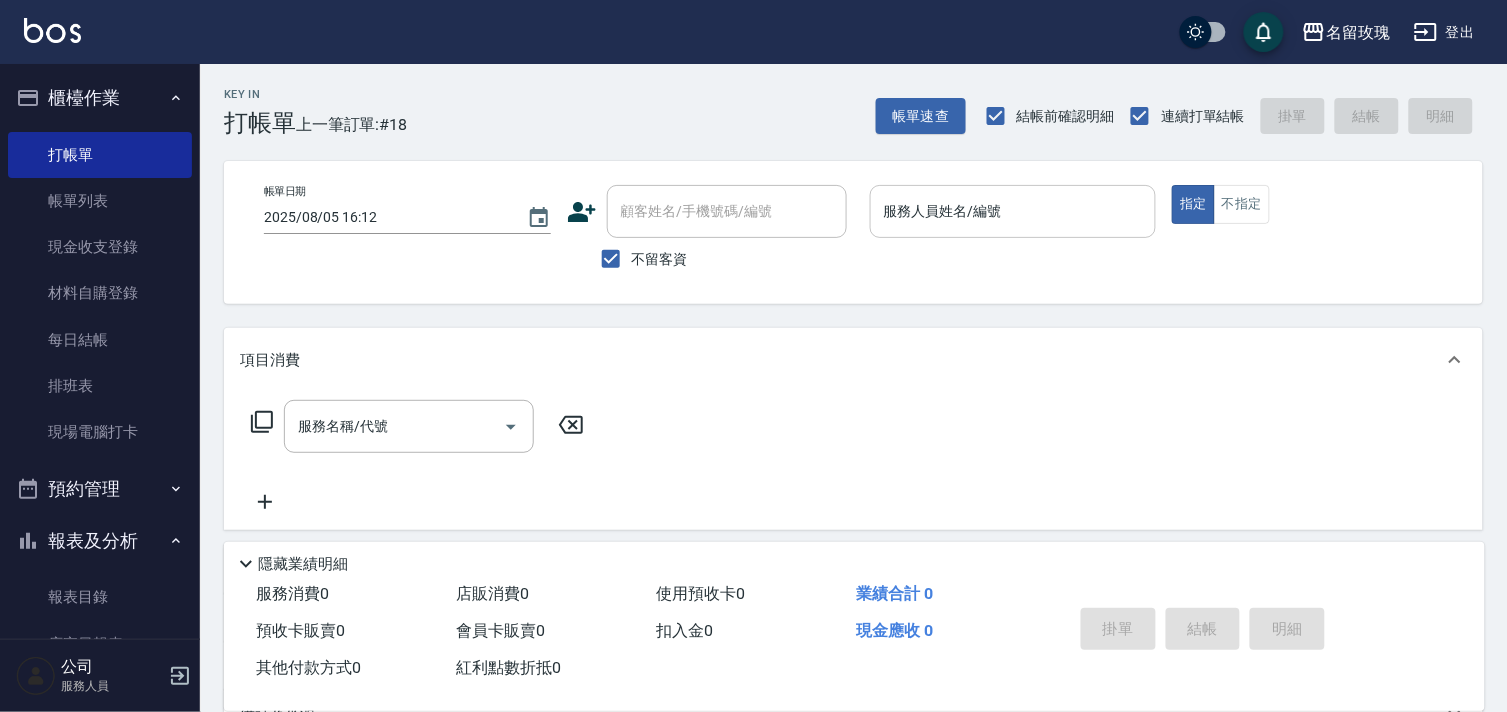 click on "服務人員姓名/編號" at bounding box center (1013, 211) 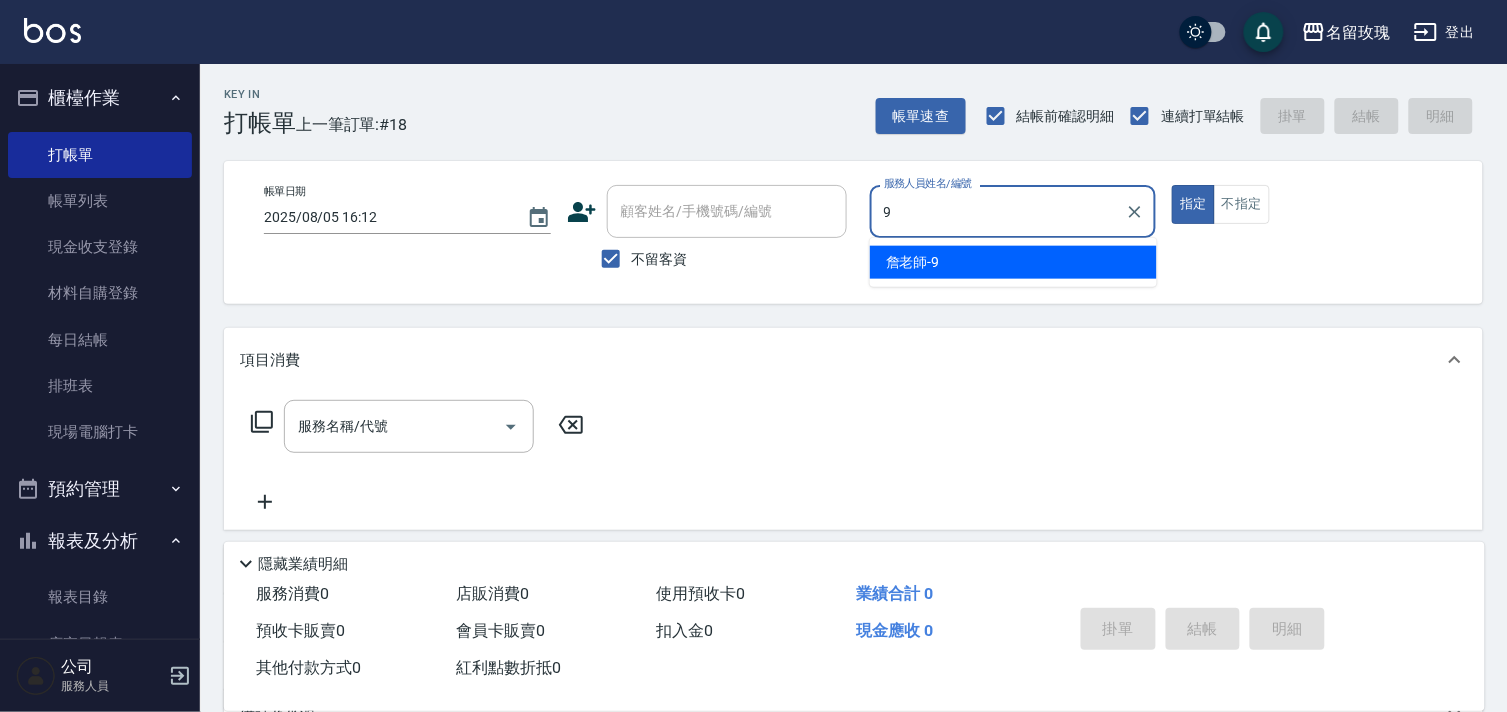click on "詹老師 -9" at bounding box center (913, 262) 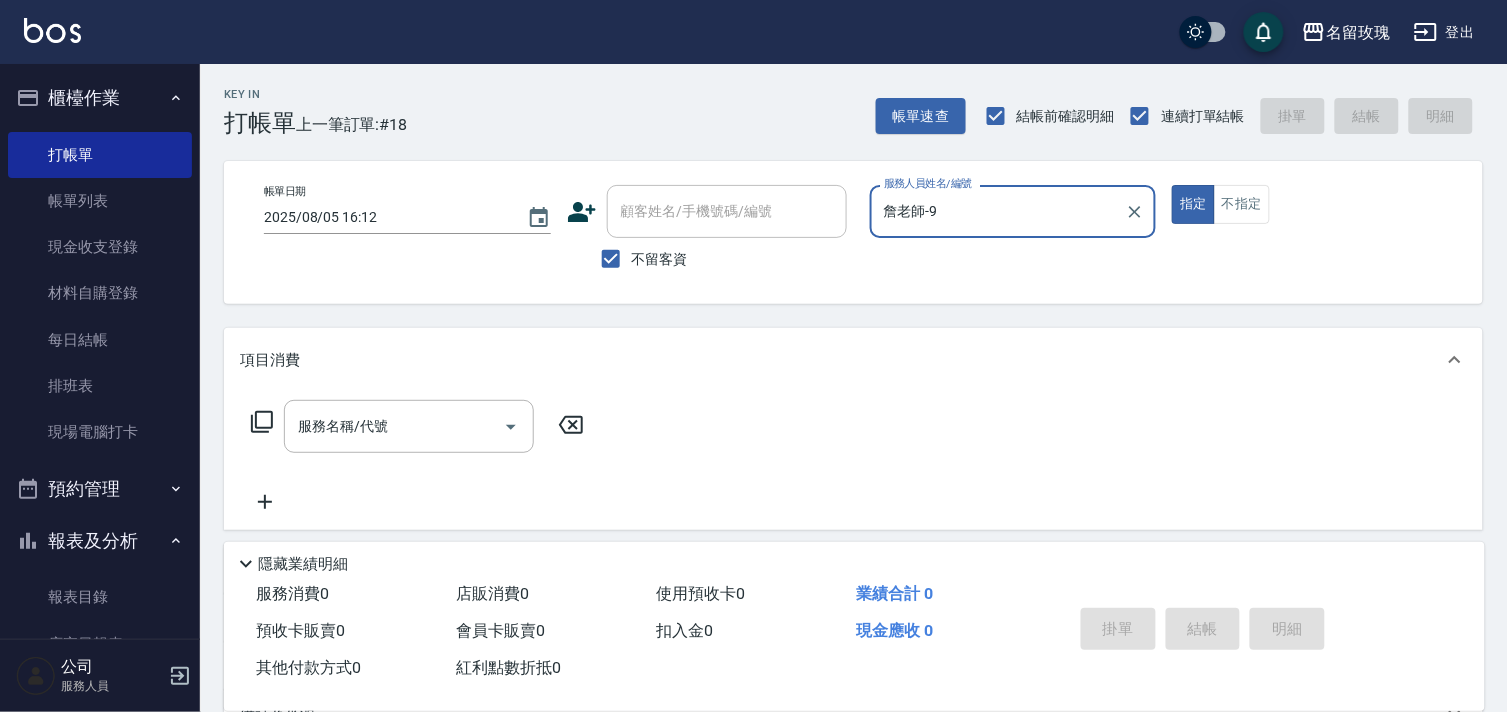 type on "詹老師-9" 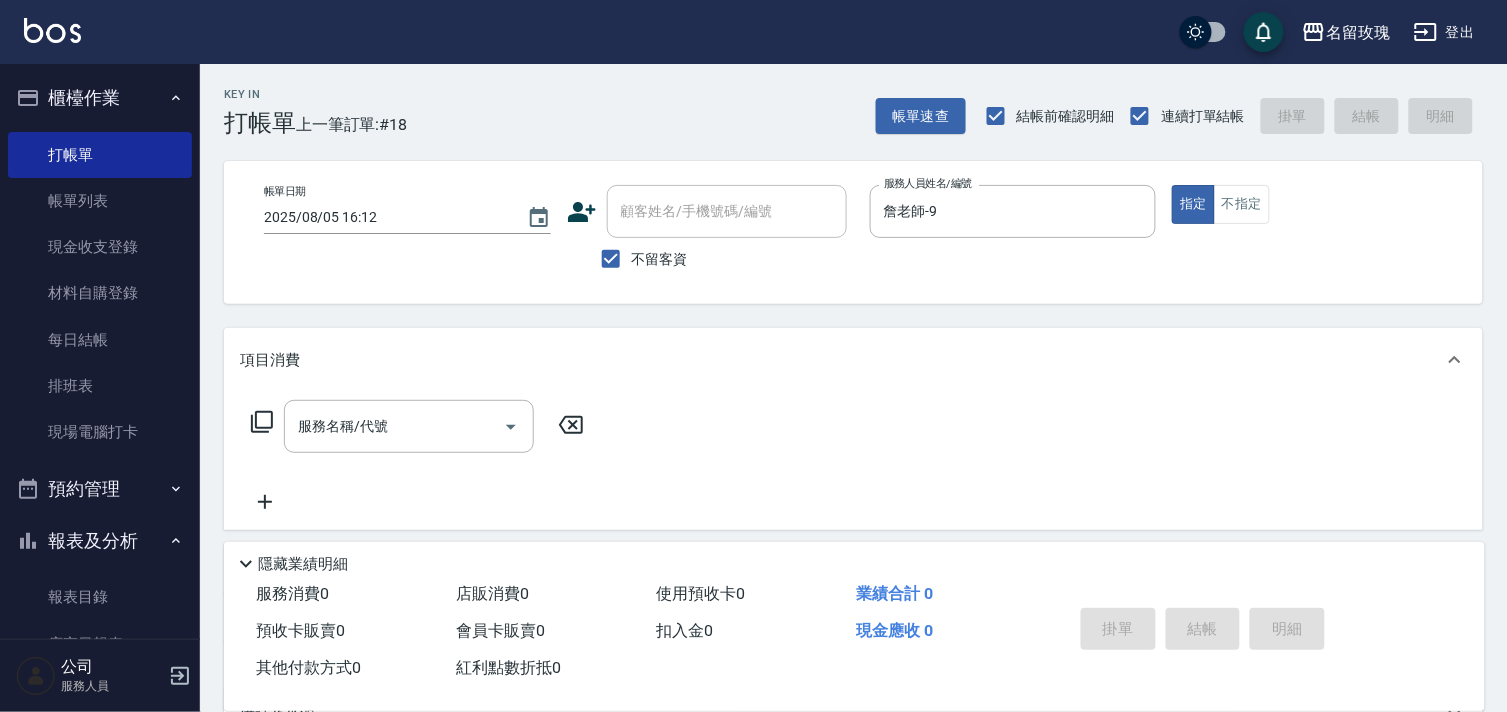 click 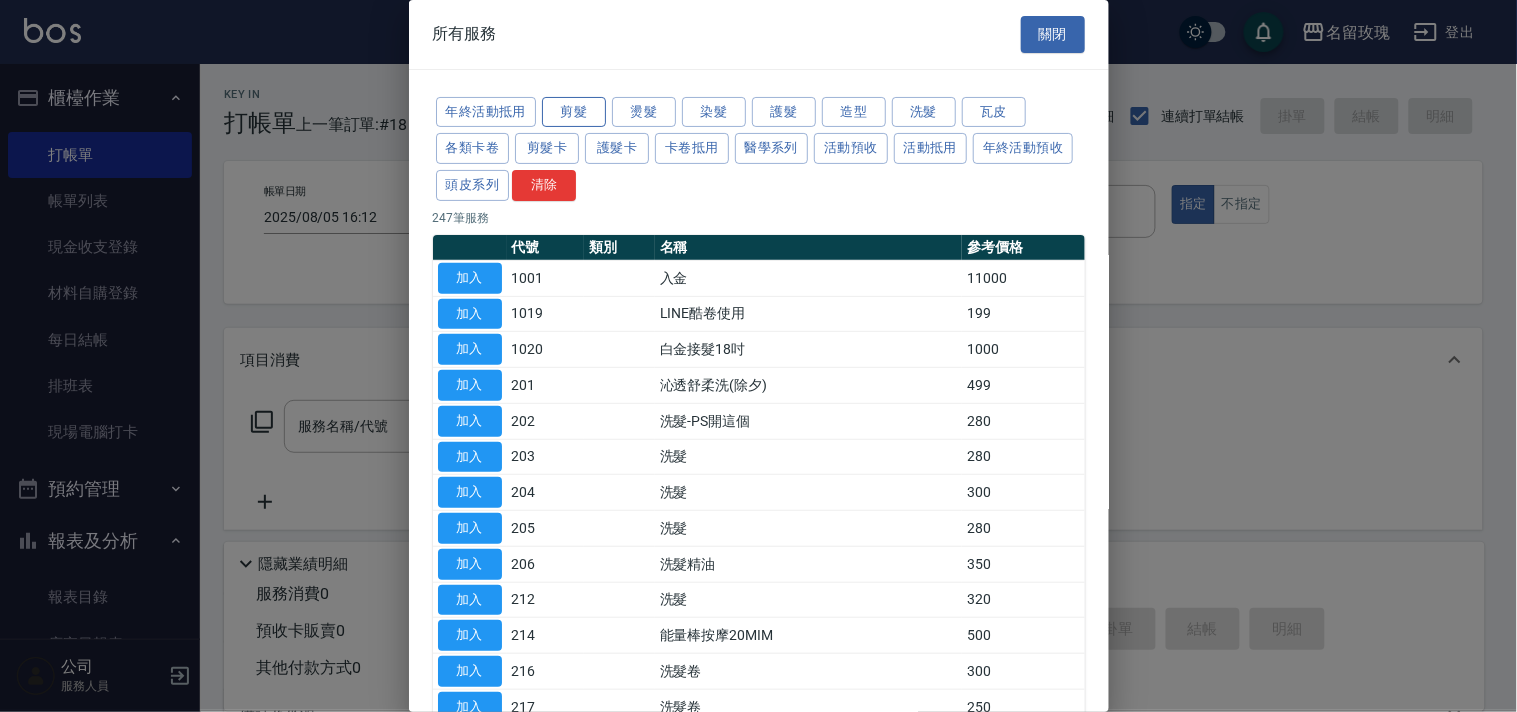 click on "剪髮" at bounding box center [574, 112] 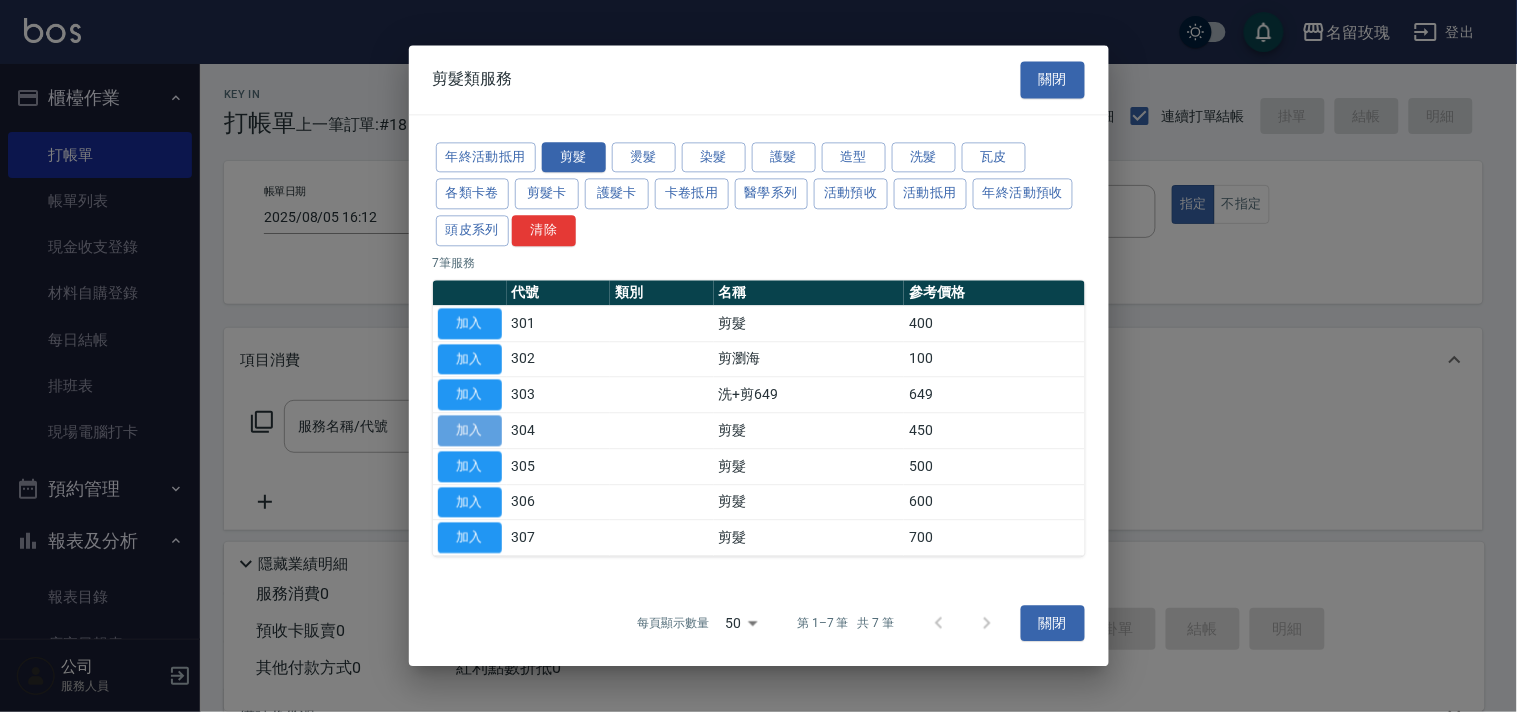 click on "加入" at bounding box center [470, 430] 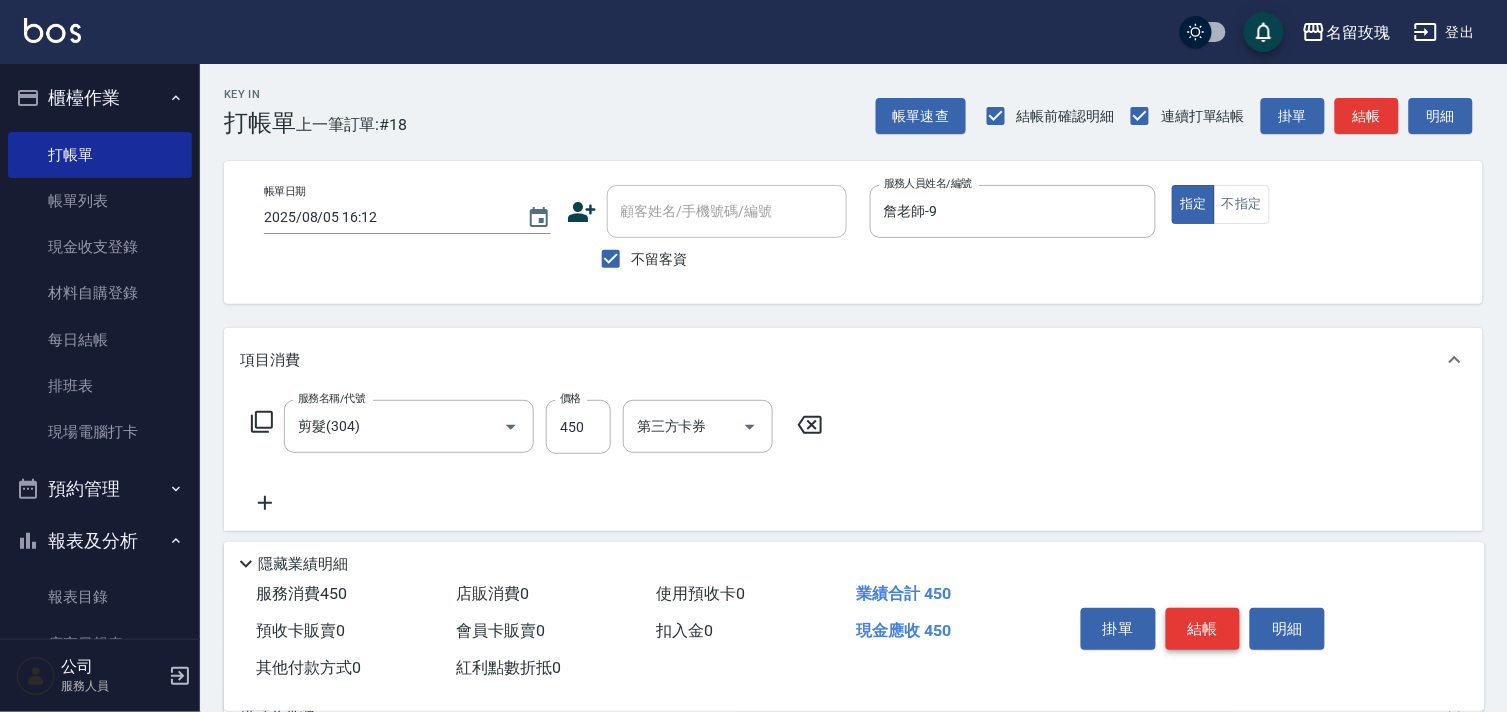 click on "結帳" at bounding box center (1203, 629) 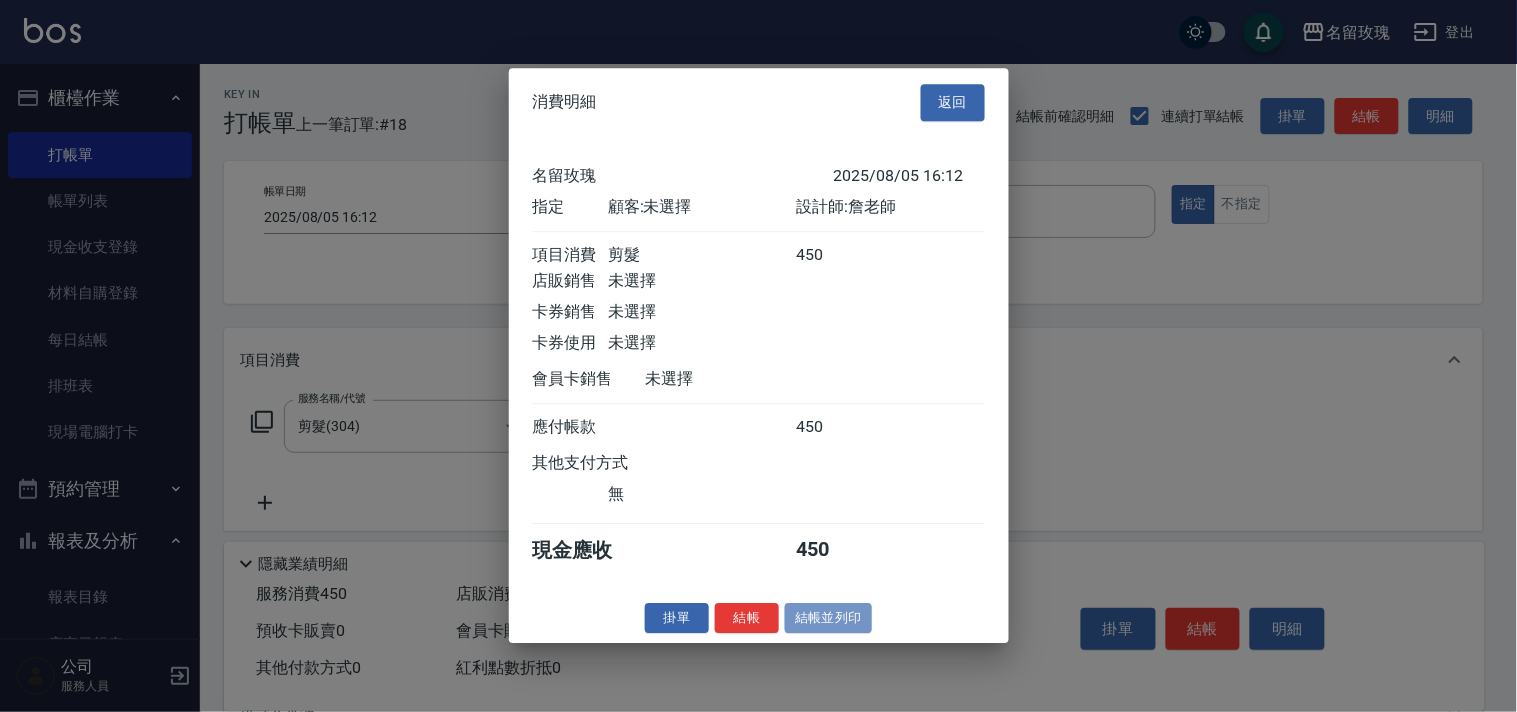 click on "結帳並列印" at bounding box center (828, 618) 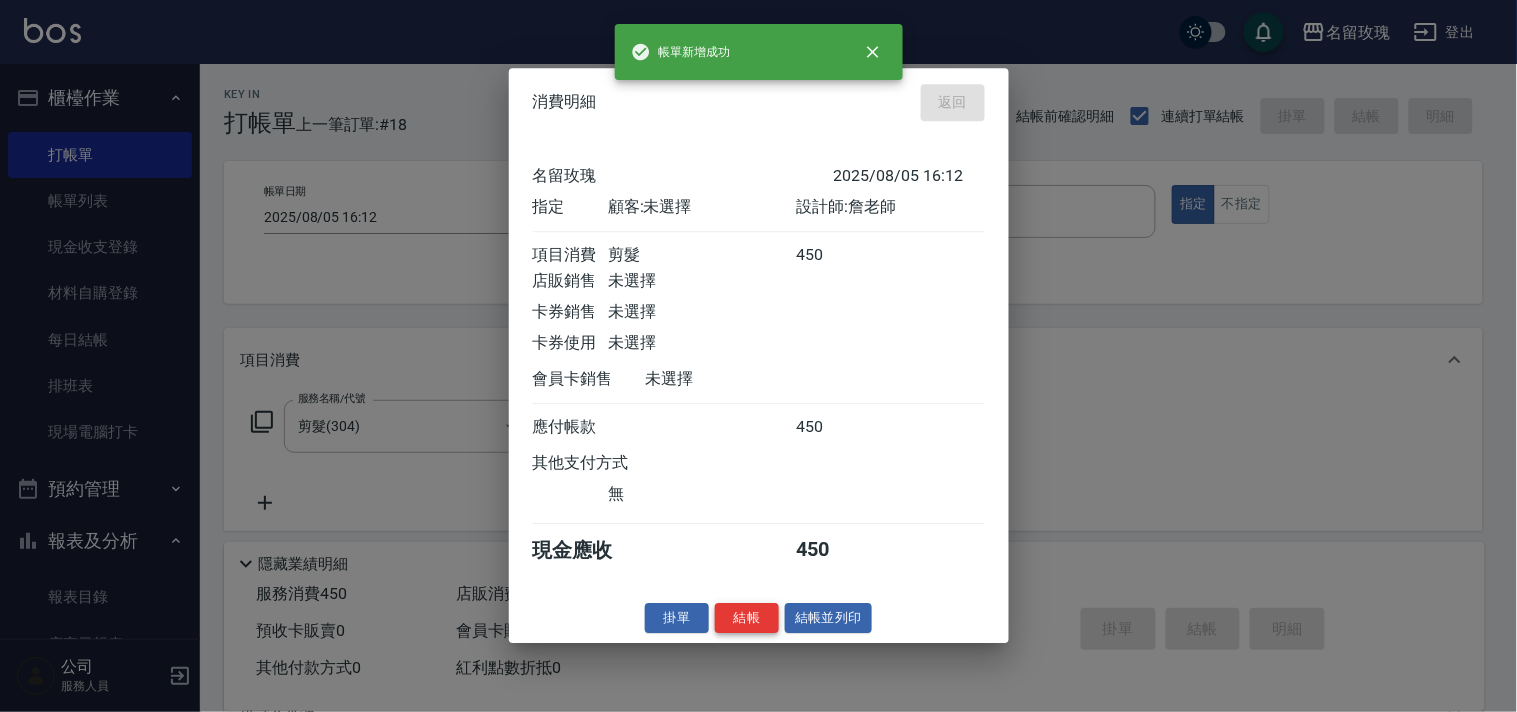 type on "[DATE] [TIME]" 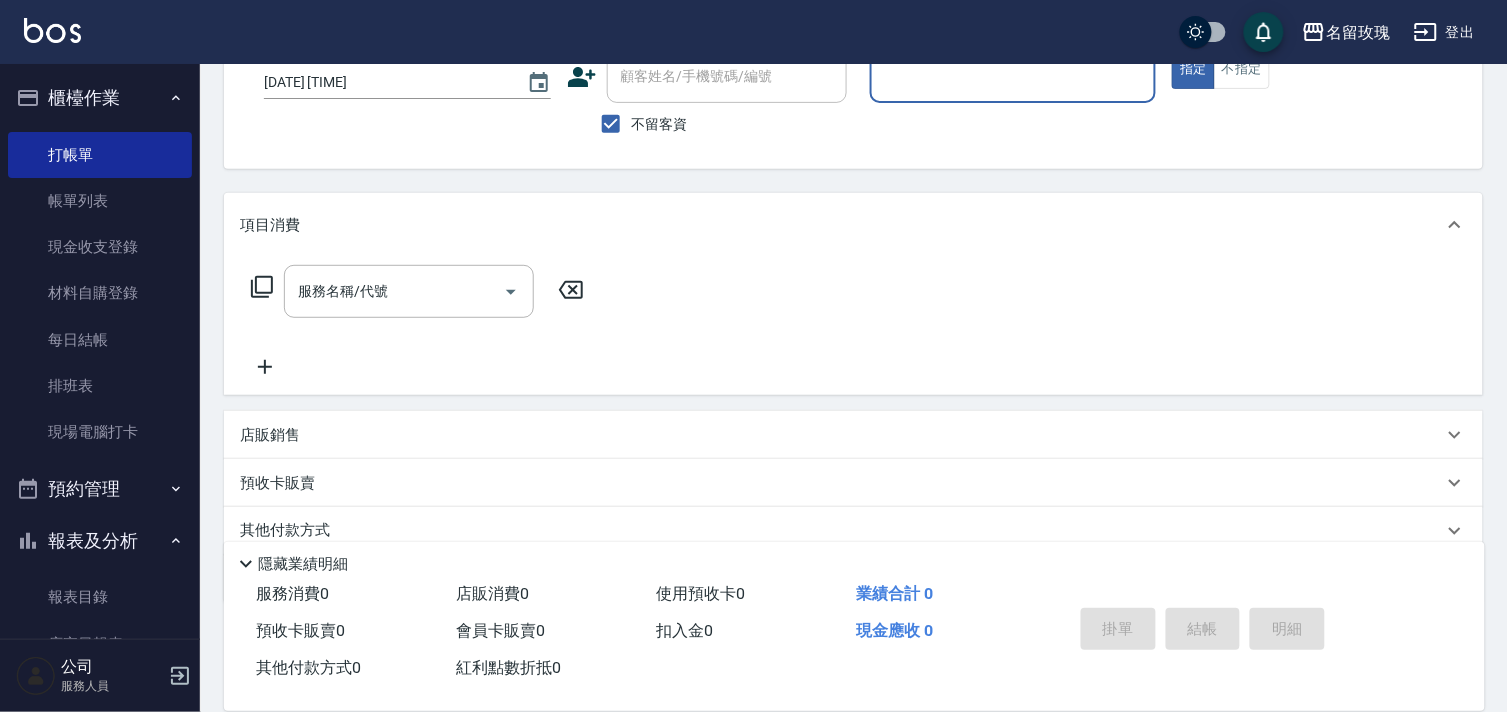 scroll, scrollTop: 215, scrollLeft: 0, axis: vertical 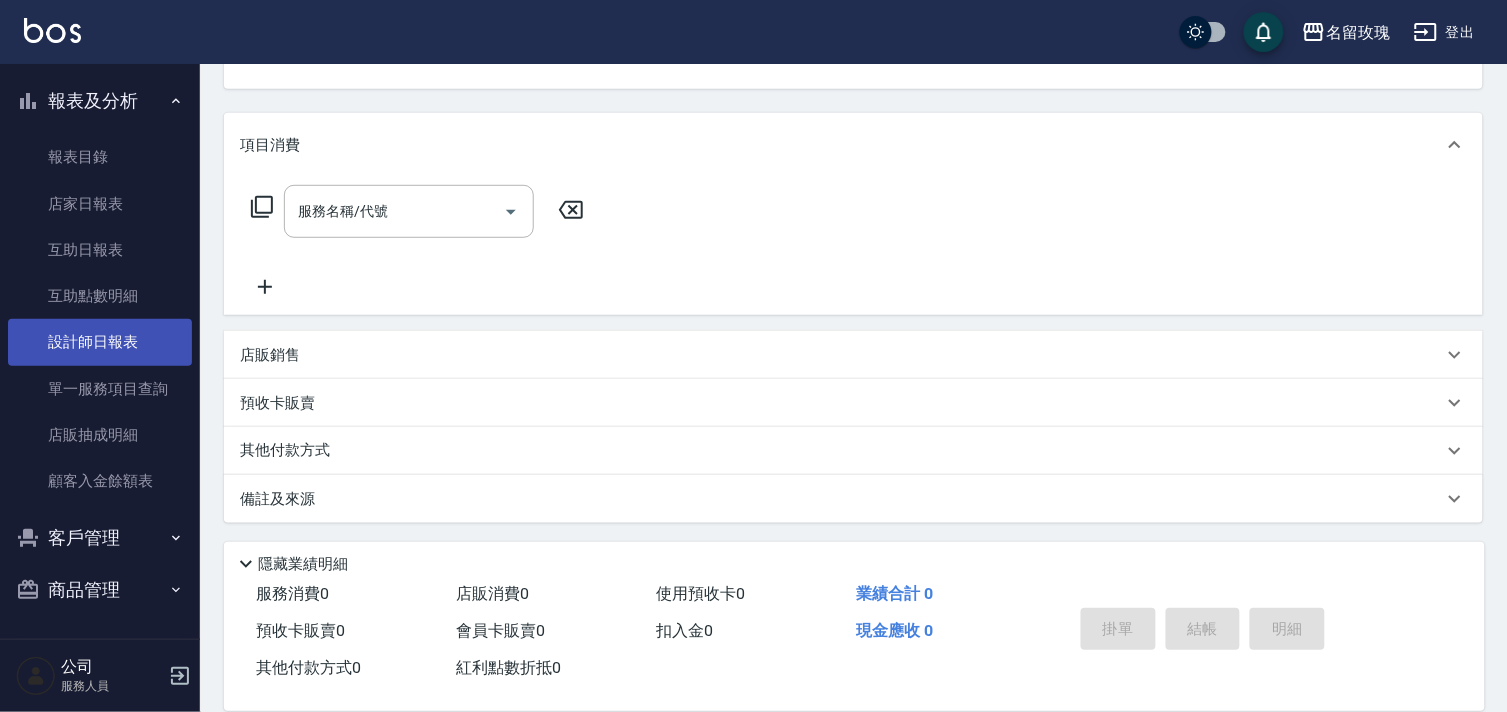 click on "設計師日報表" at bounding box center [100, 342] 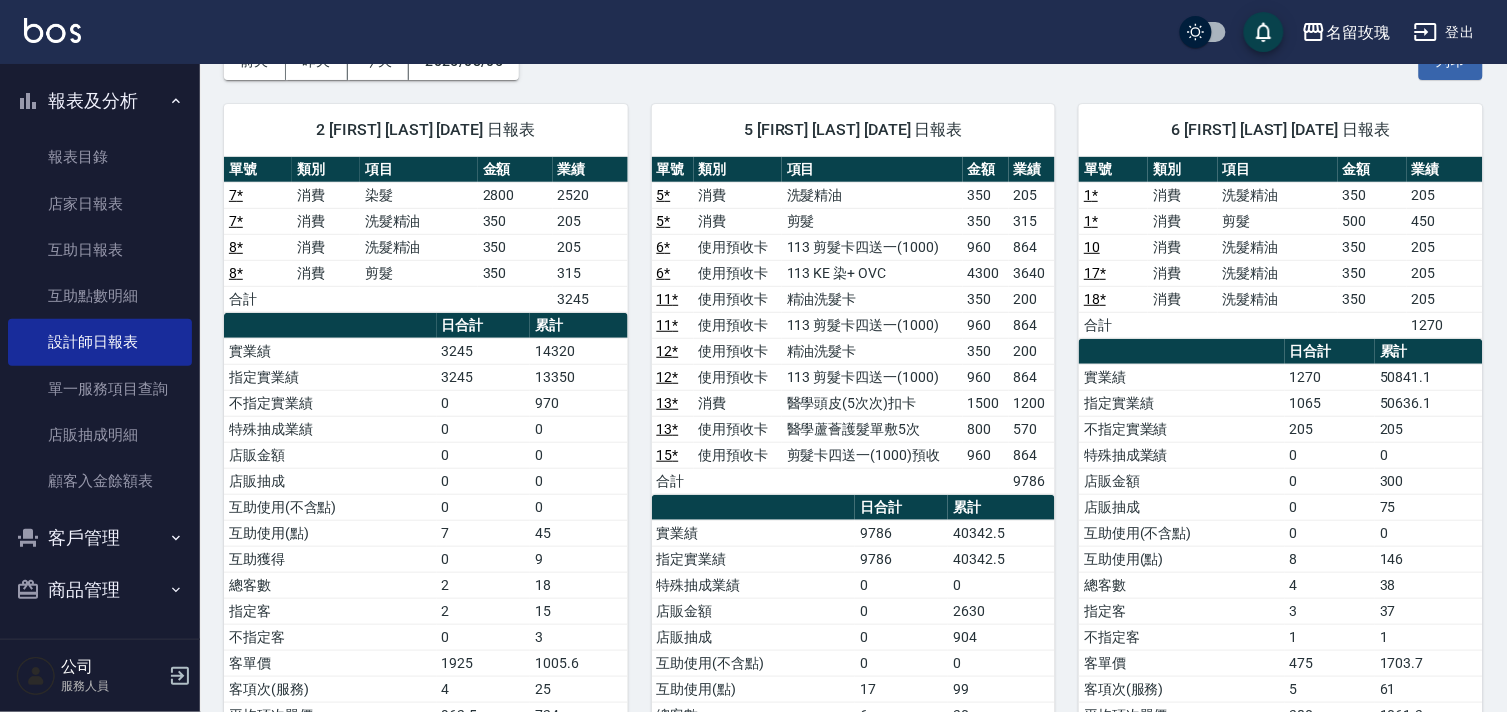 scroll, scrollTop: 111, scrollLeft: 0, axis: vertical 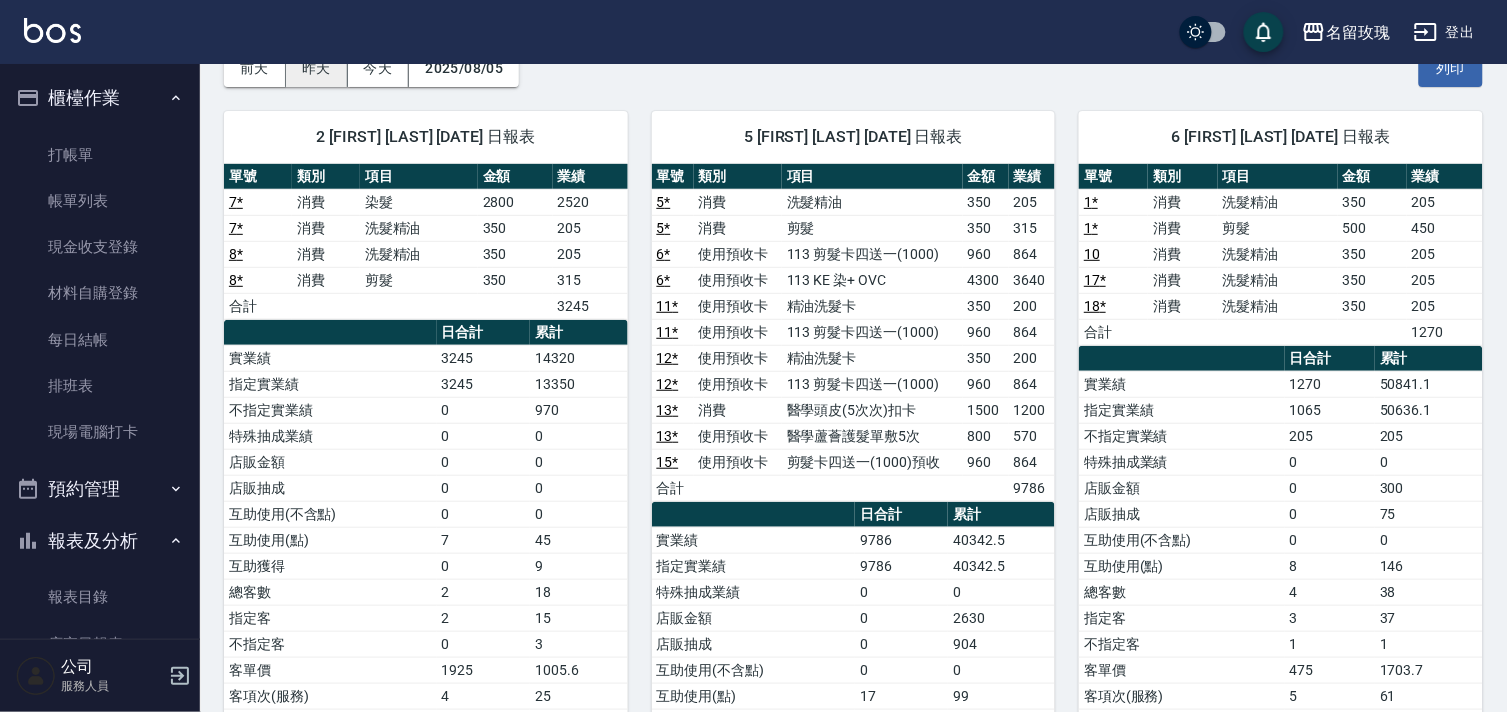 click on "昨天" at bounding box center (317, 68) 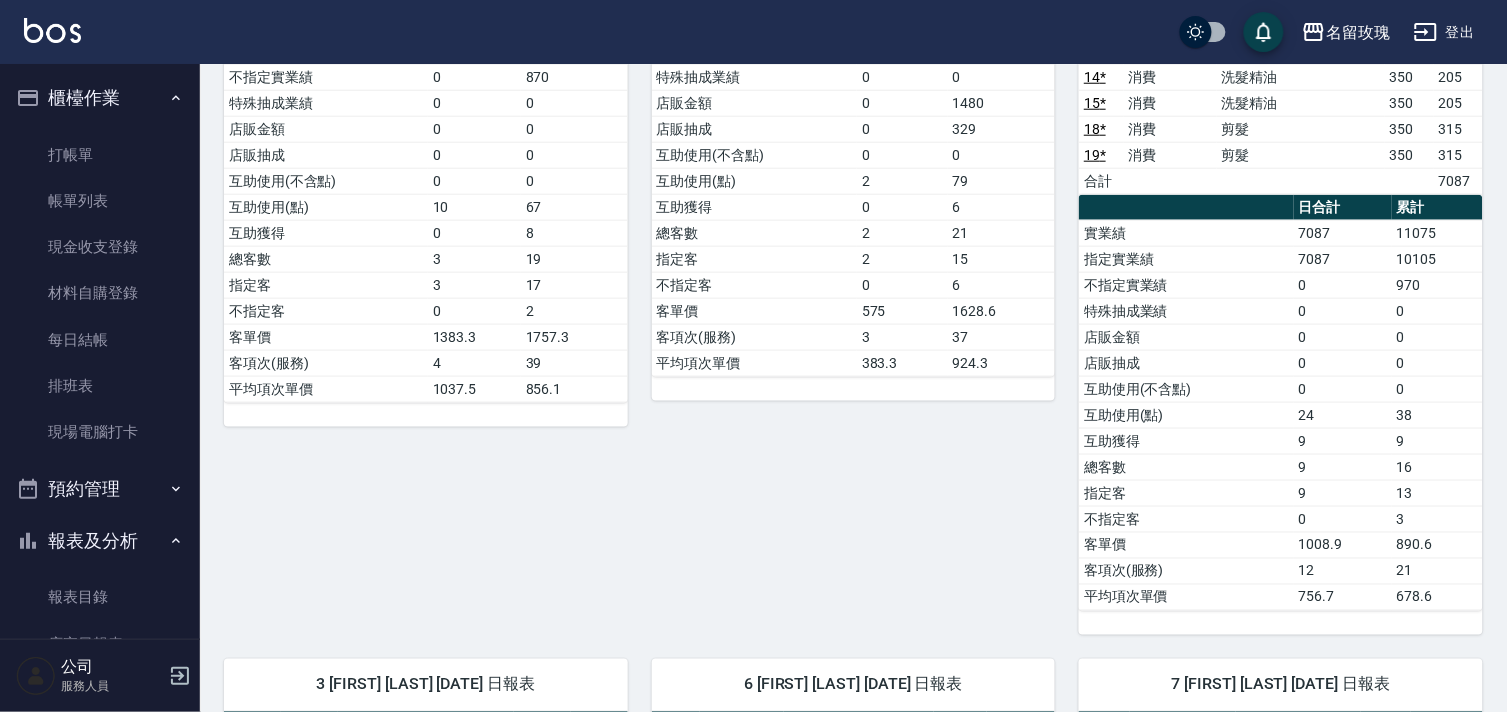 scroll, scrollTop: 0, scrollLeft: 0, axis: both 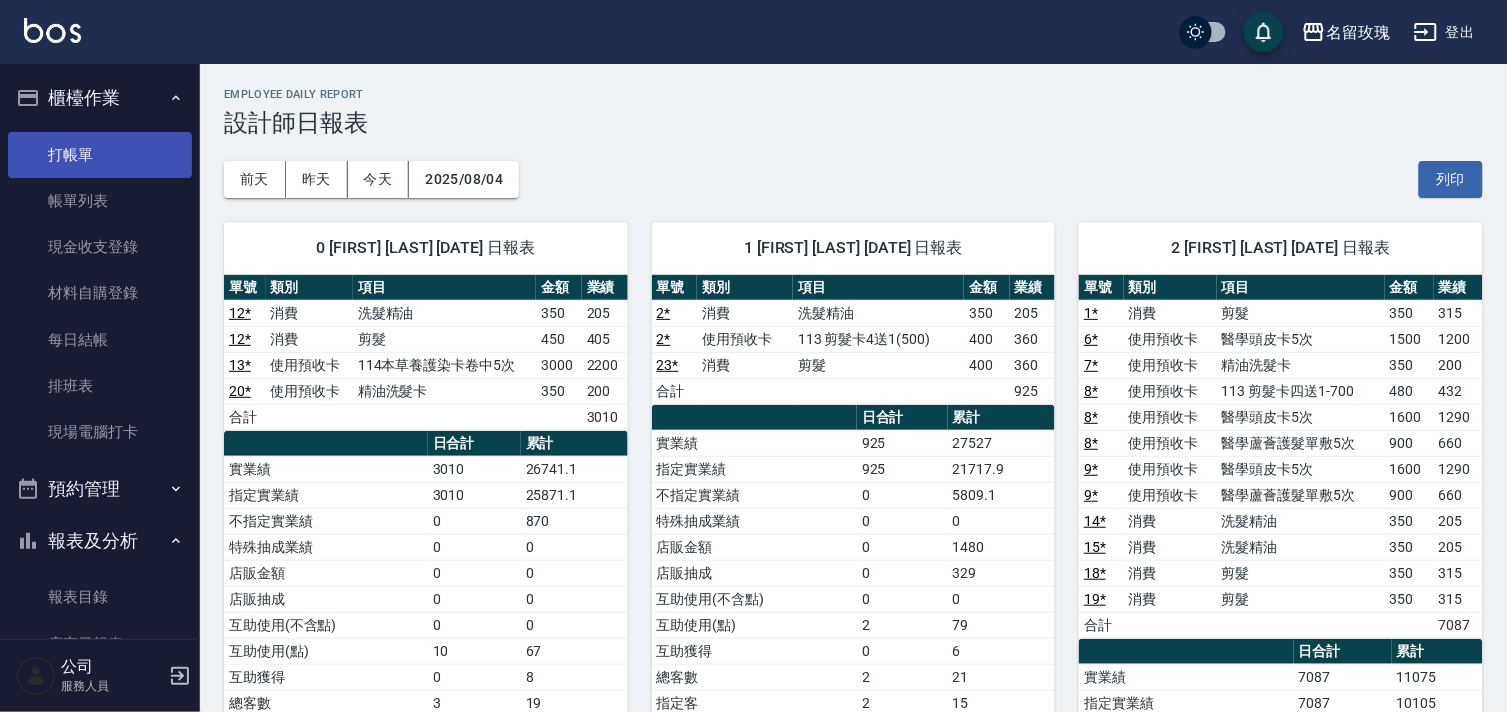 click on "打帳單" at bounding box center [100, 155] 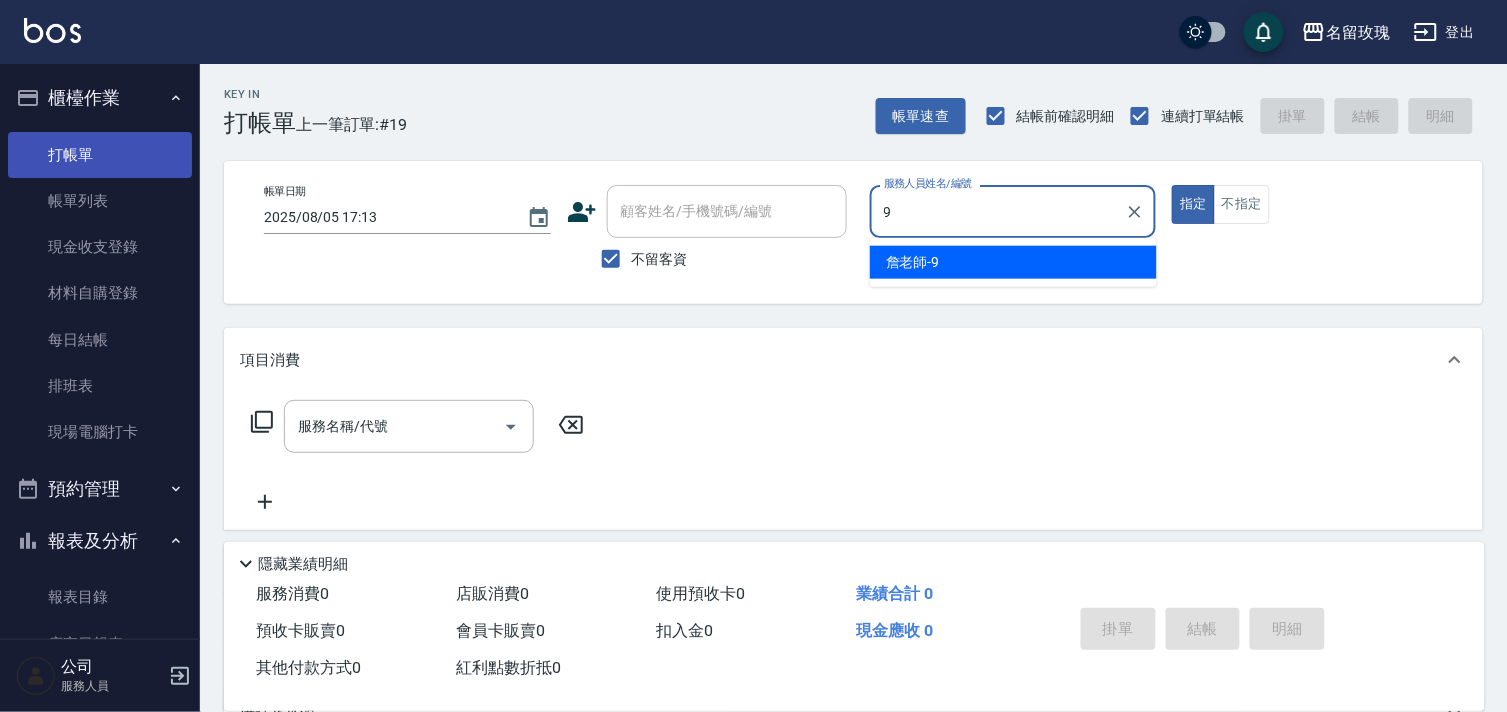 type on "詹老師-9" 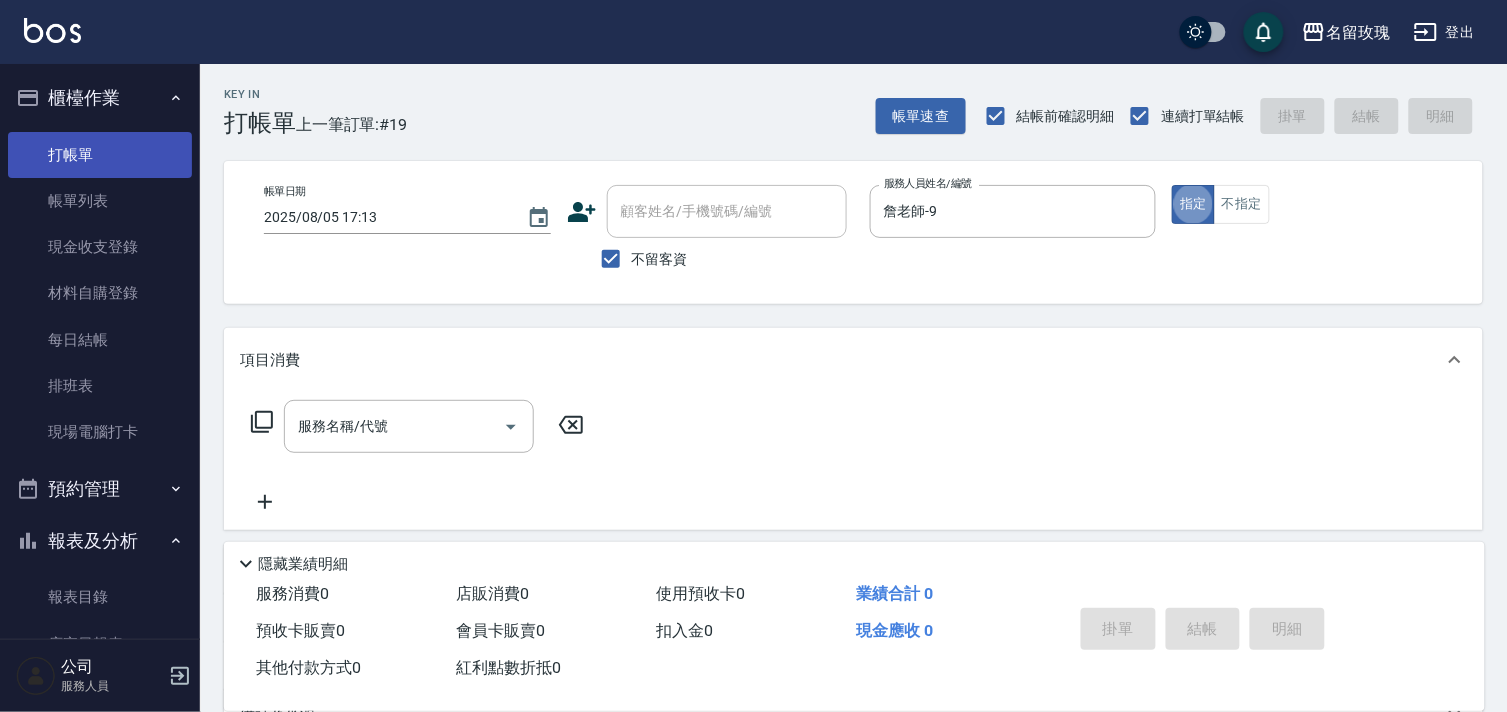 type on "true" 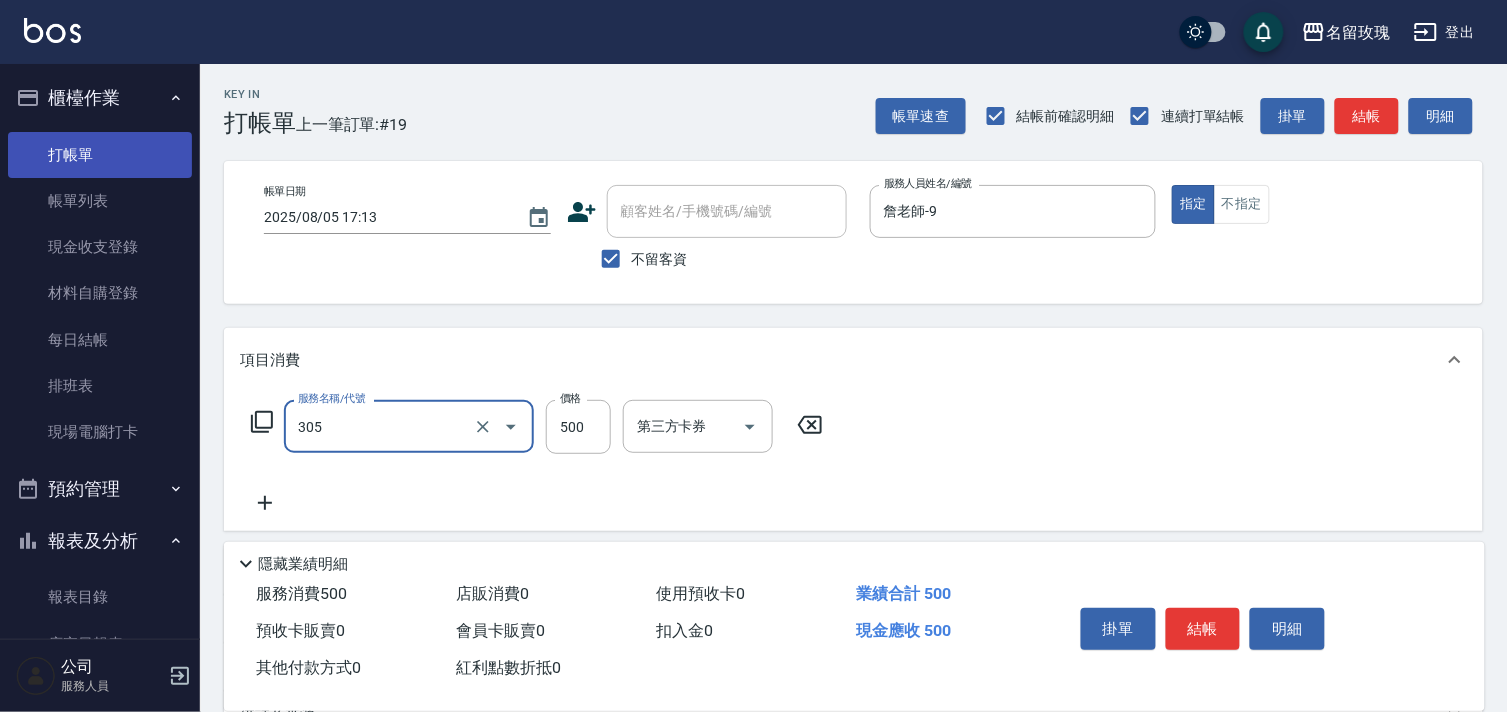 type on "剪髮(305)" 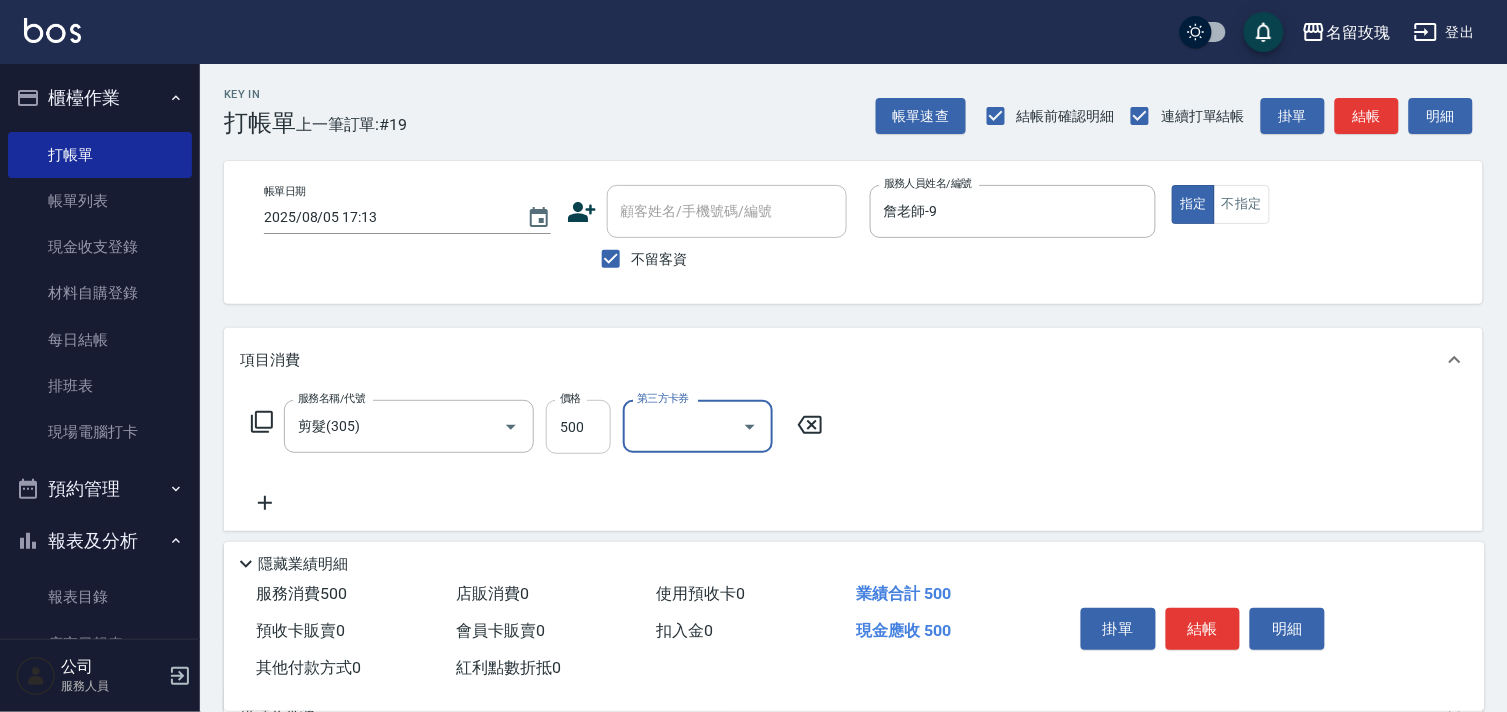click on "500" at bounding box center (578, 427) 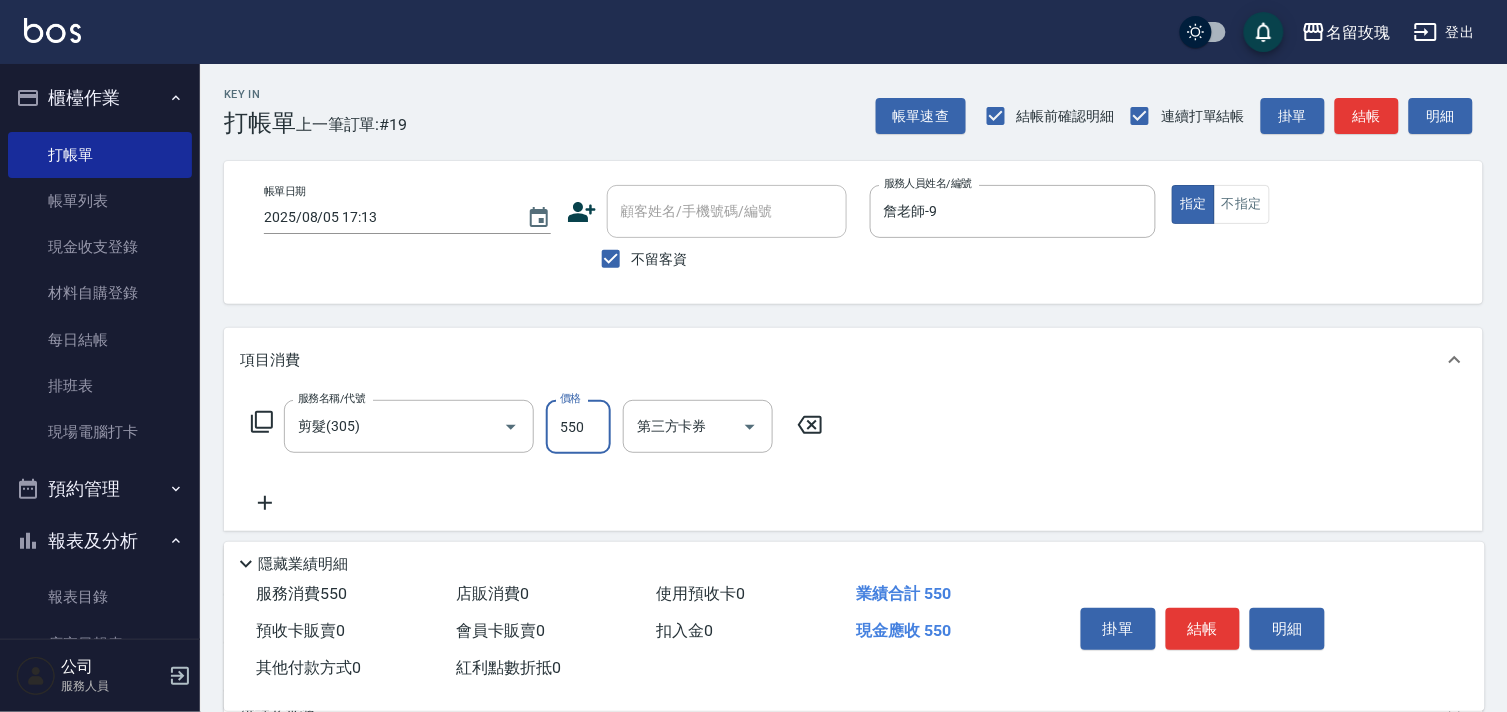 type on "550" 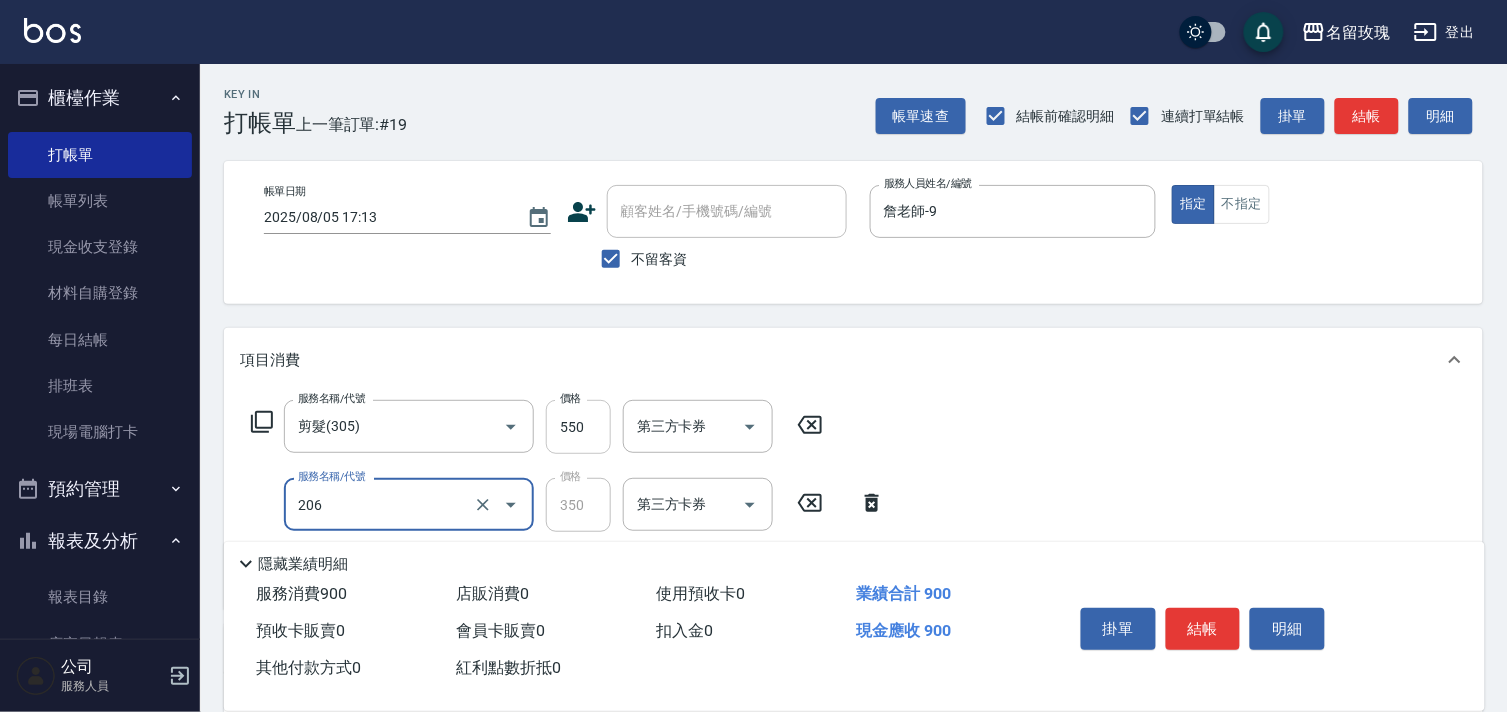 type on "洗髮精油(206)" 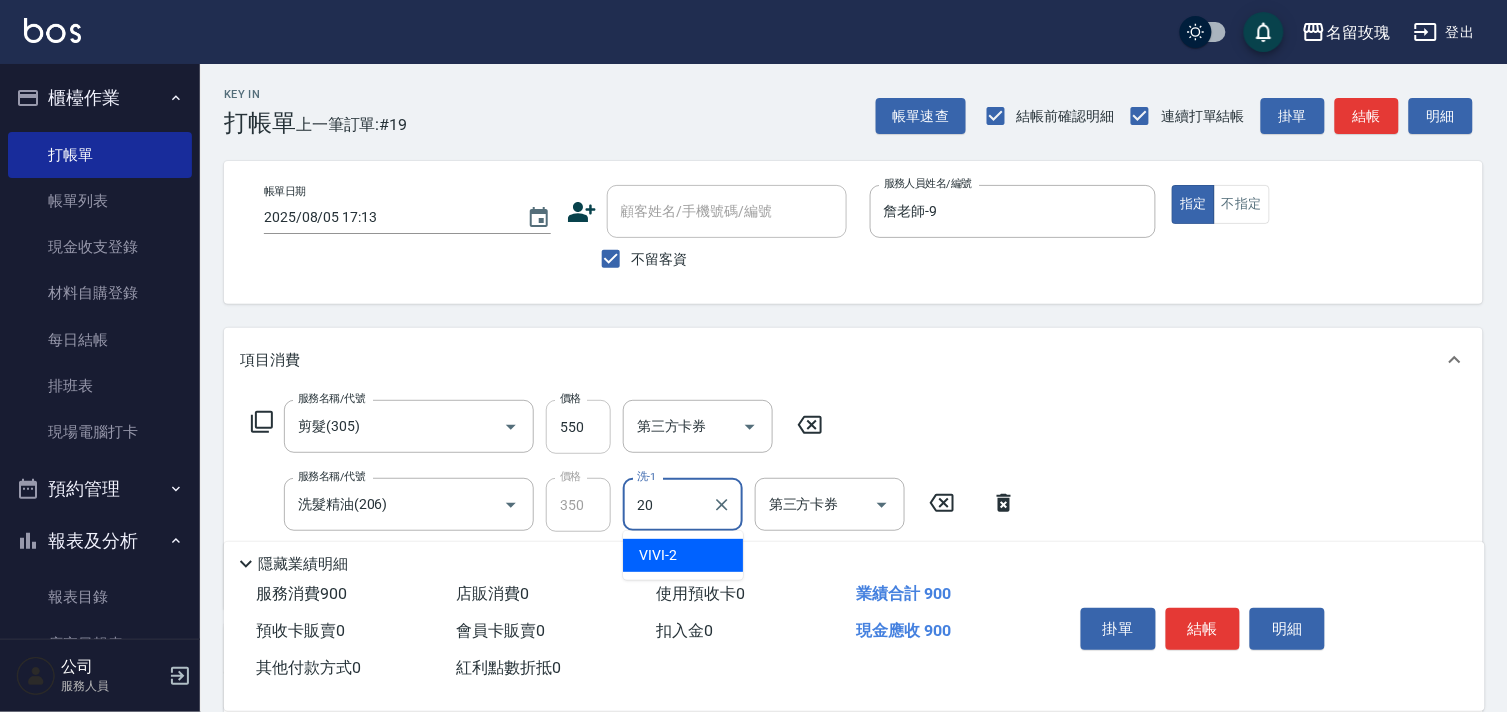 type on "紫芊-20" 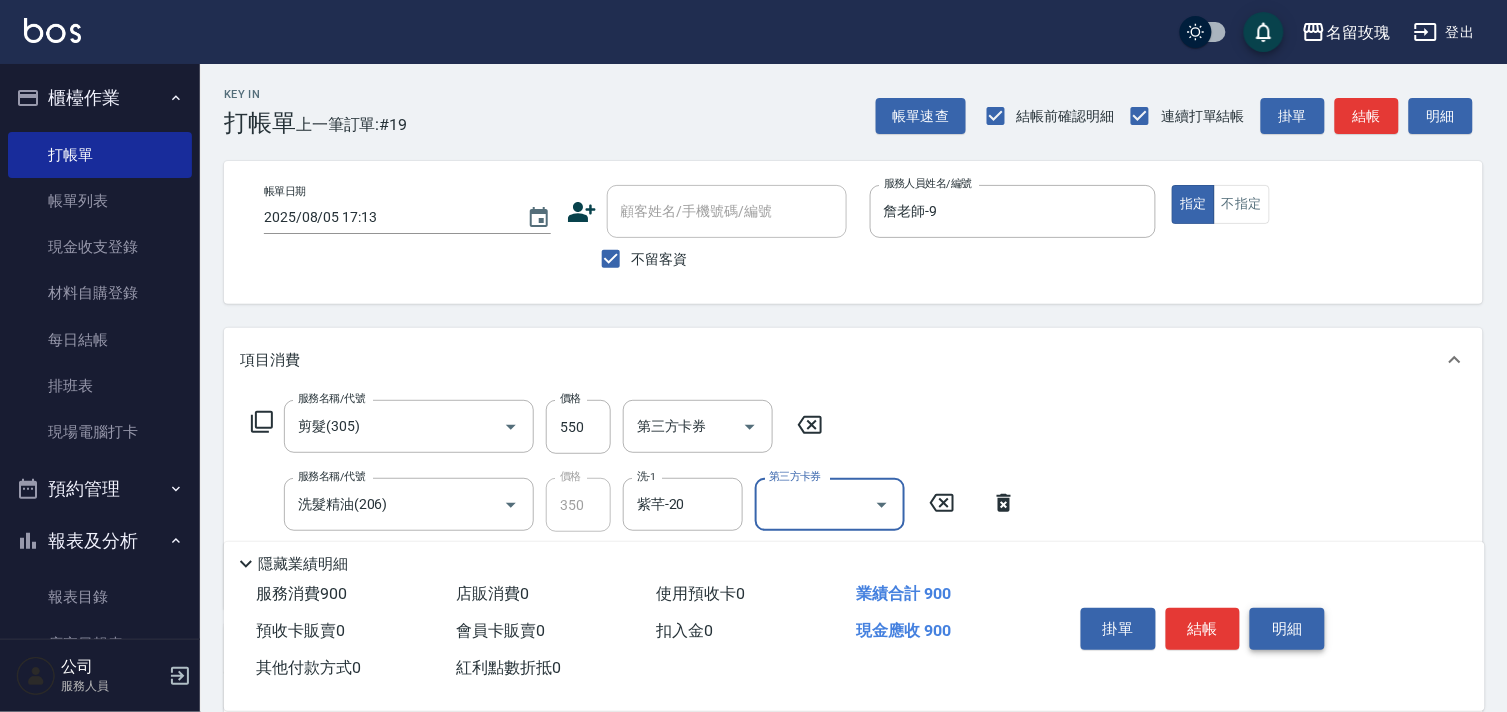 click on "明細" at bounding box center (1287, 629) 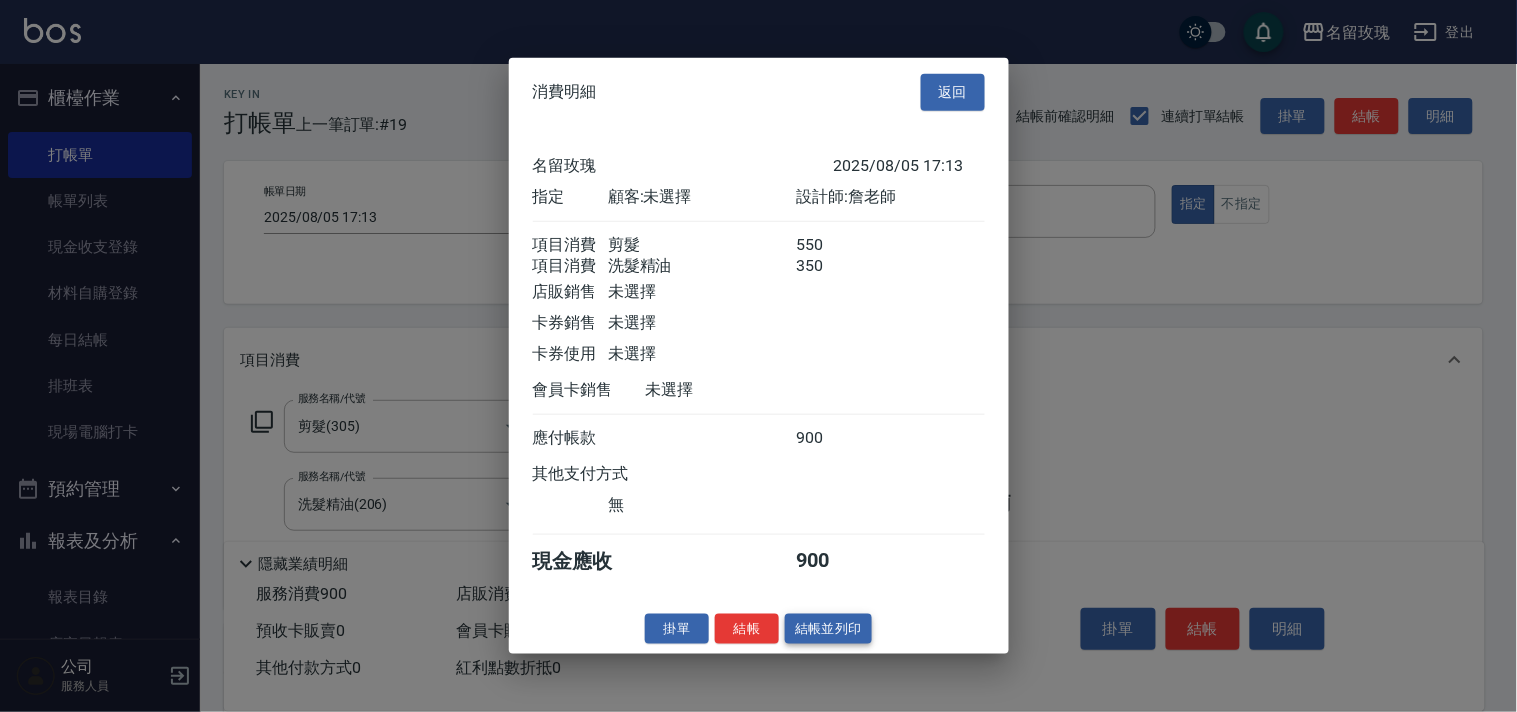 click on "結帳並列印" at bounding box center [828, 628] 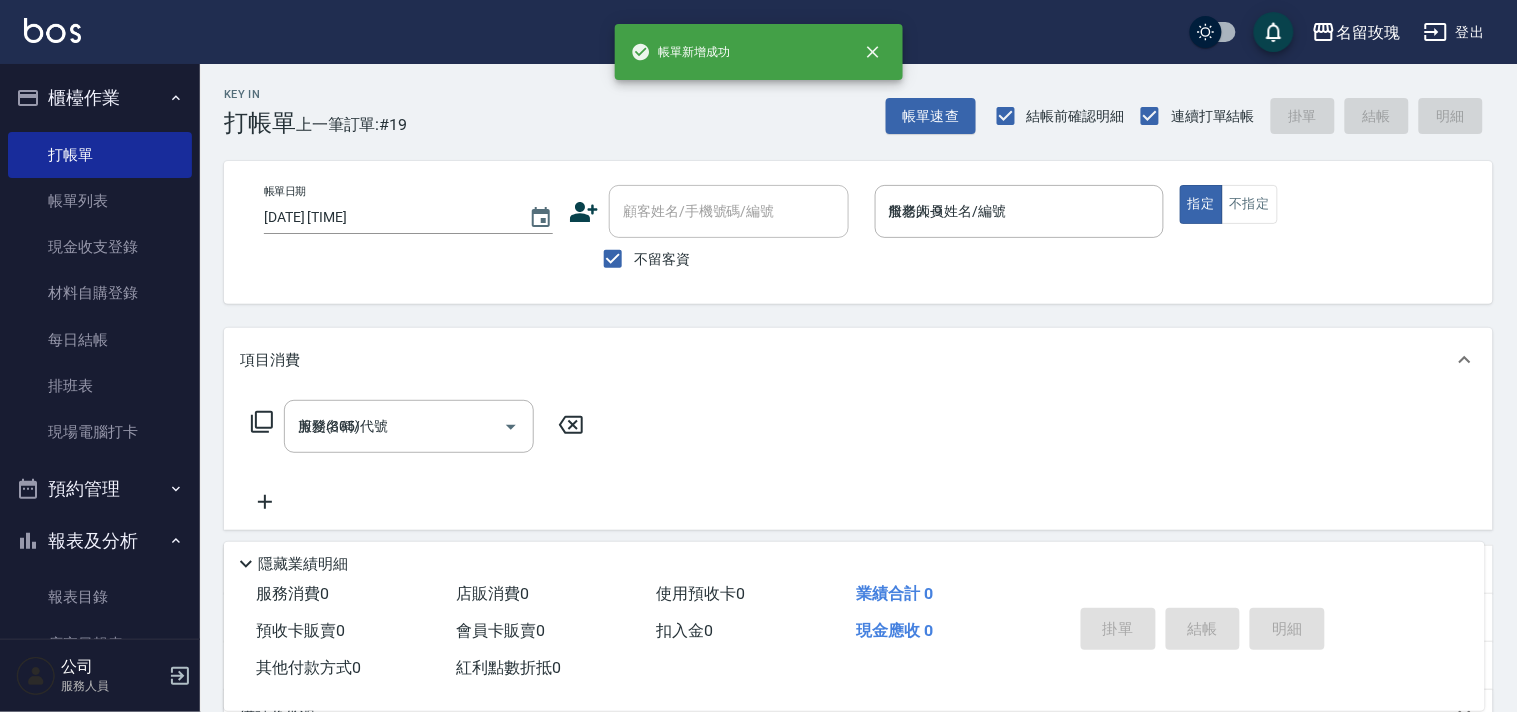type on "[DATE] [TIME]" 